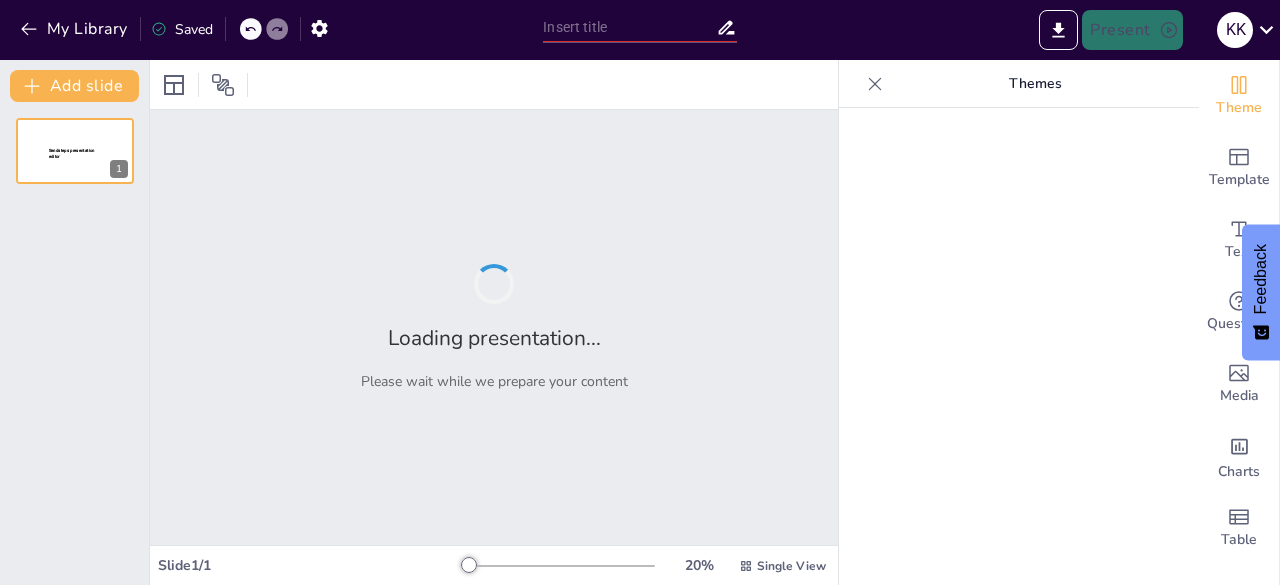type on "Objetivos Estratégicos: Recaudación, Cobranza y Administración" 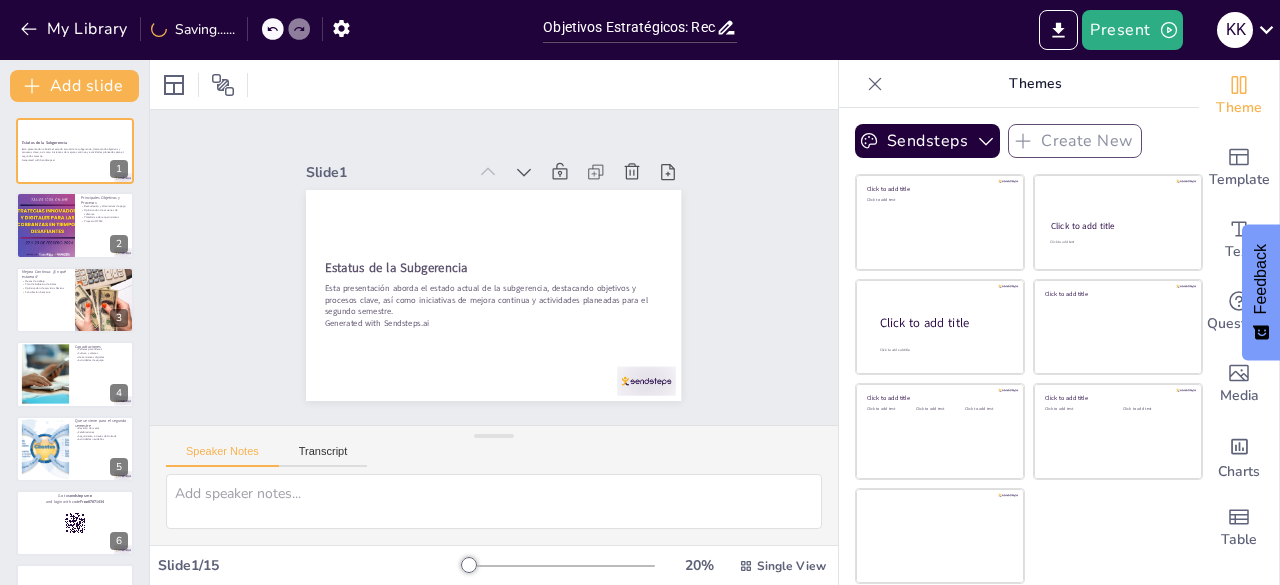 scroll, scrollTop: 0, scrollLeft: 0, axis: both 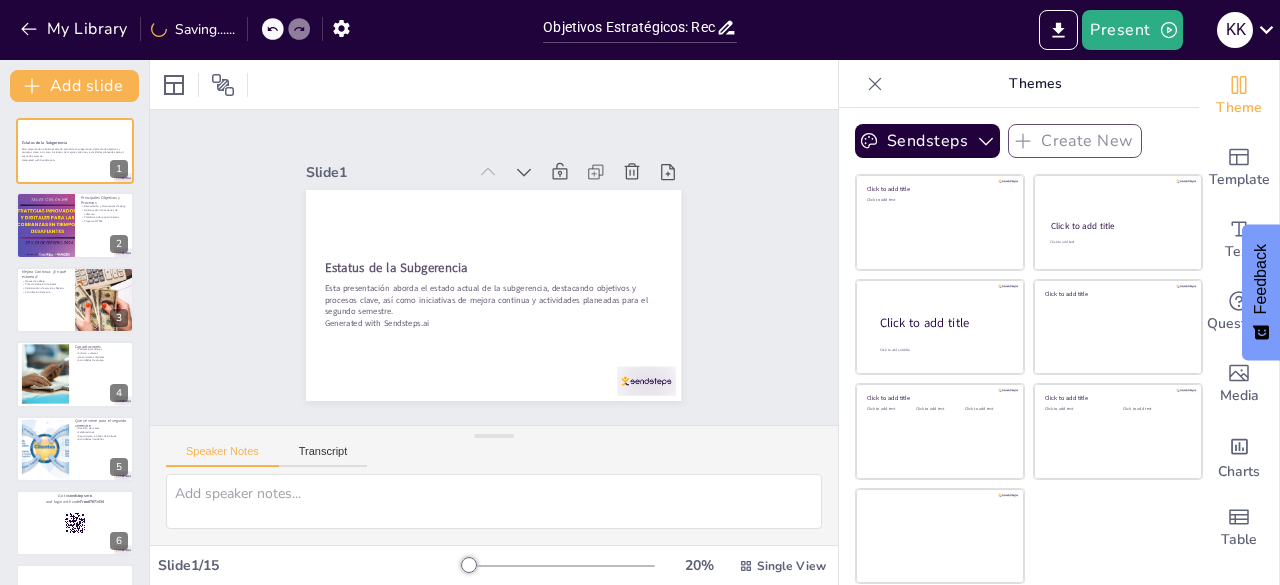 checkbox on "true" 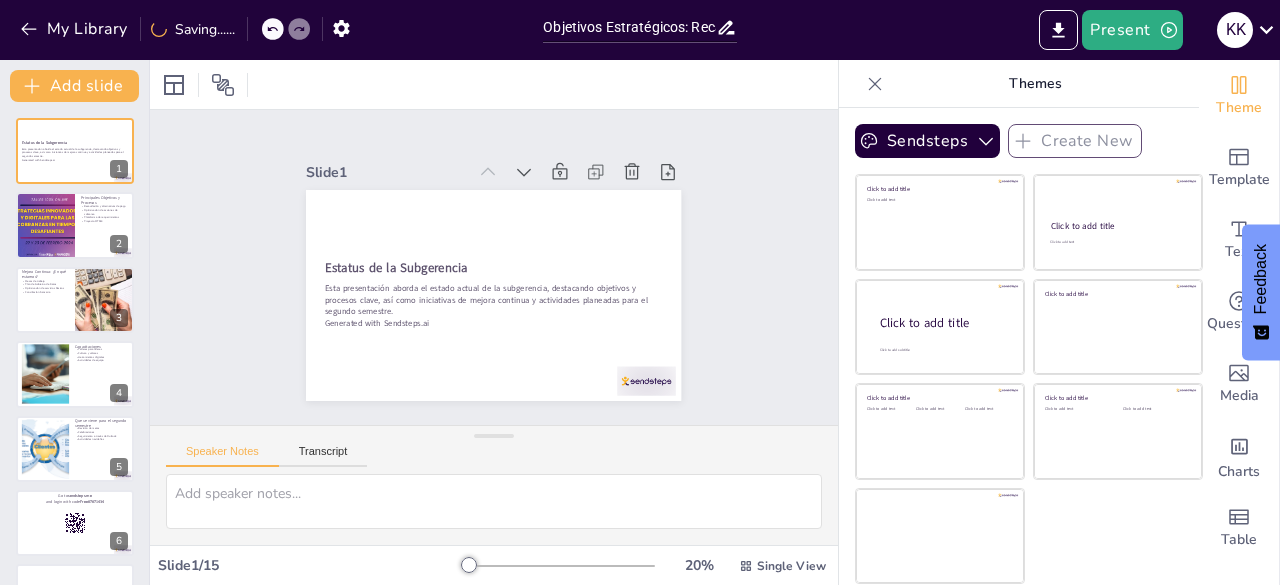 checkbox on "true" 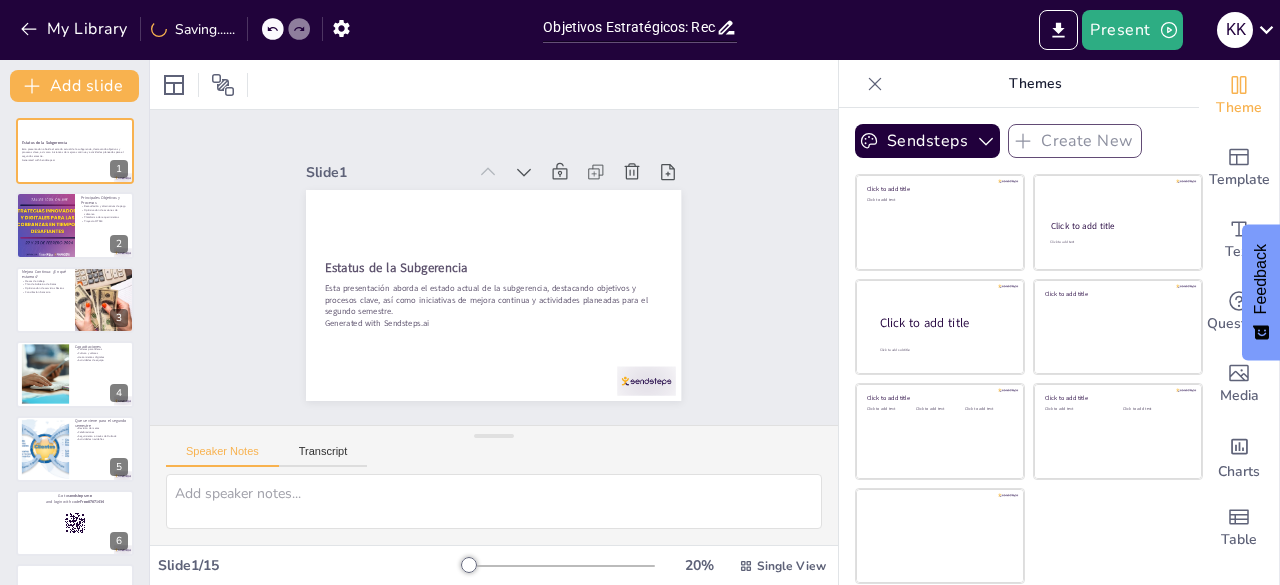 checkbox on "true" 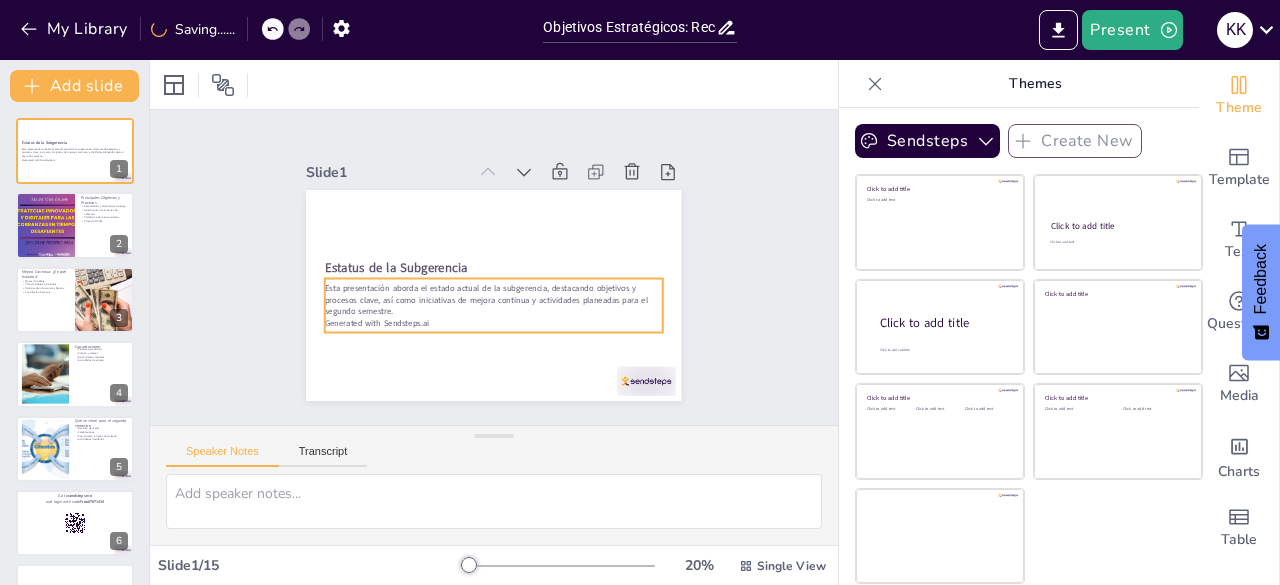checkbox on "true" 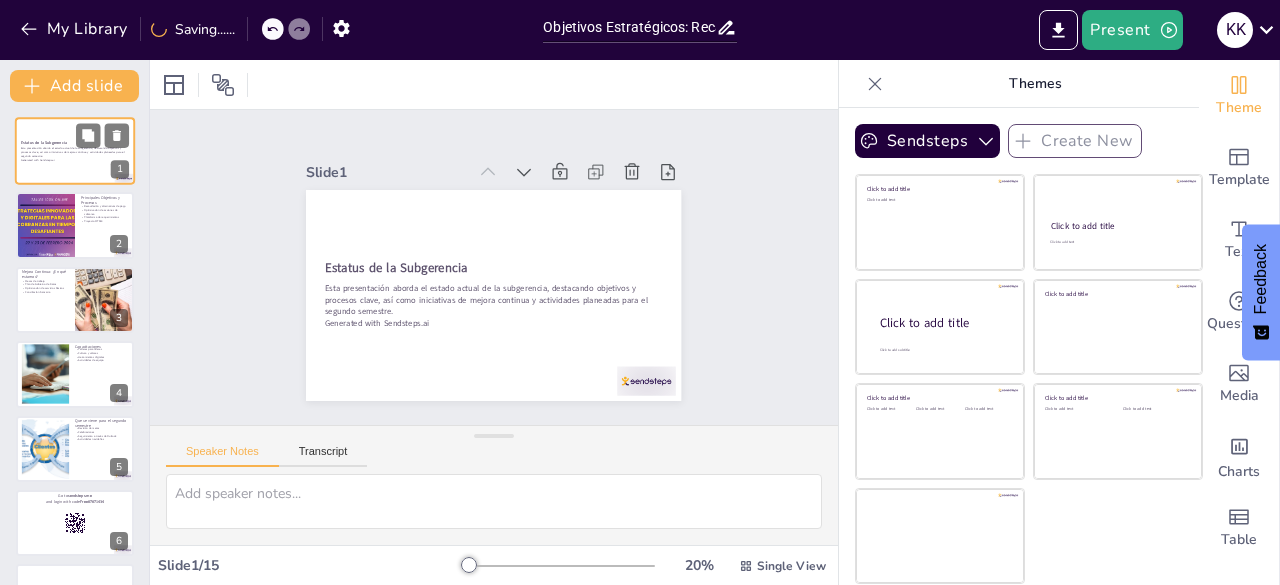 checkbox on "true" 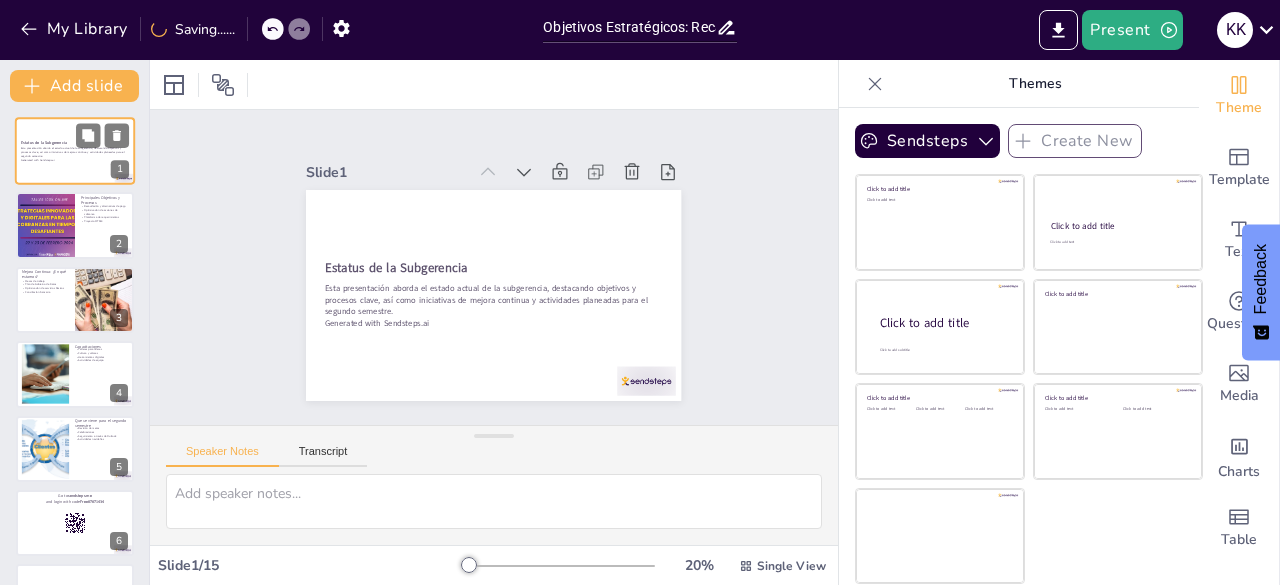 checkbox on "true" 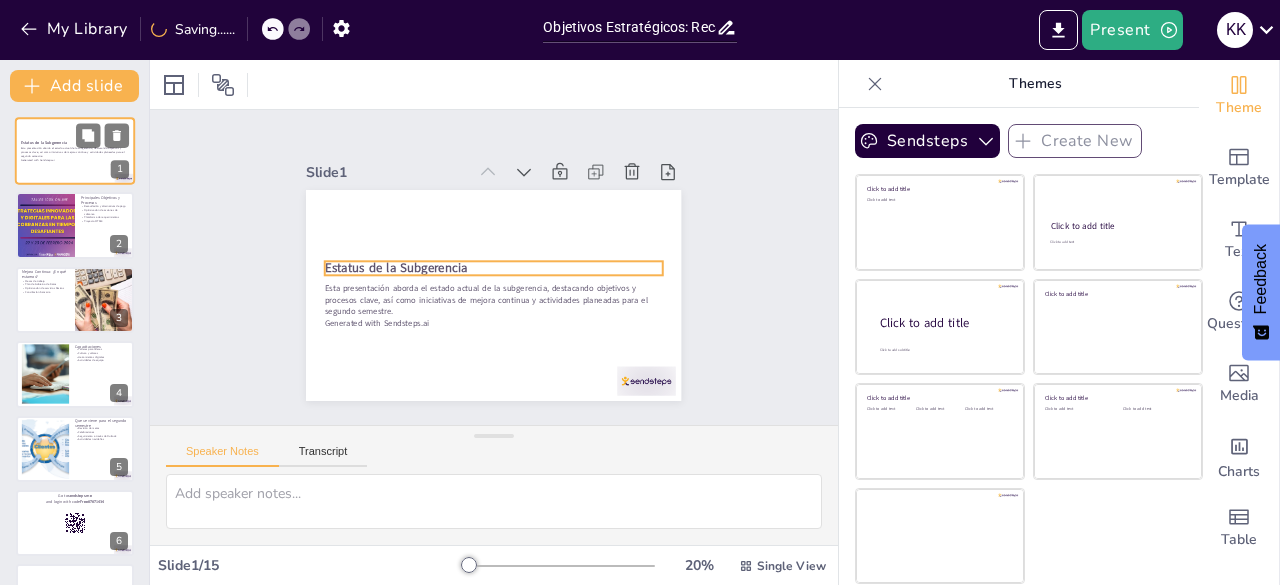 checkbox on "true" 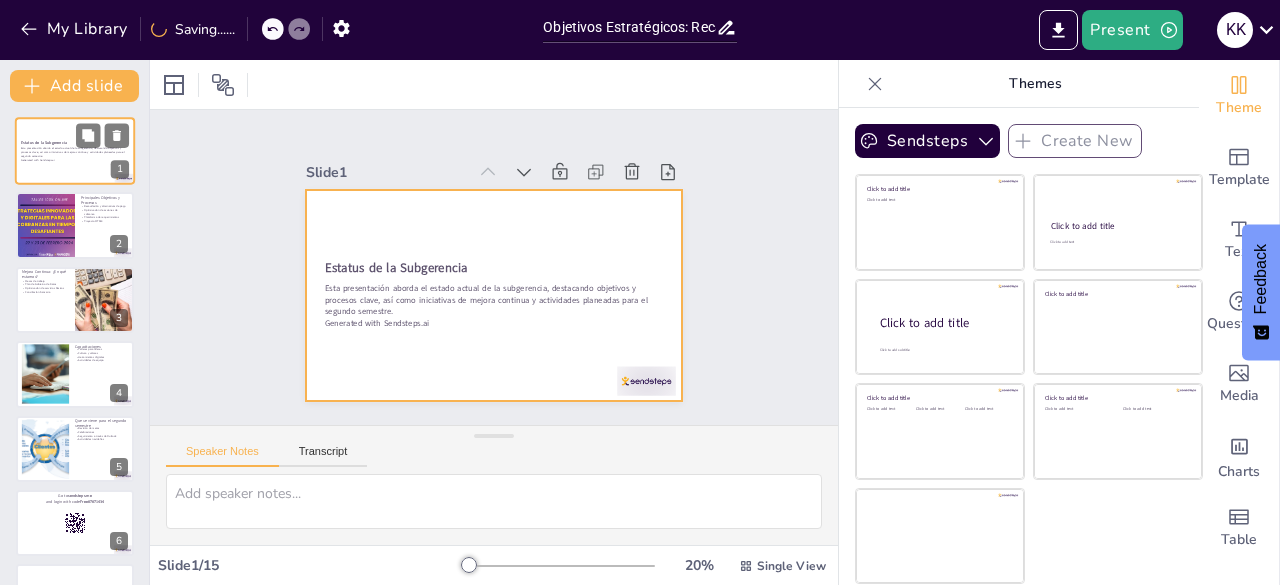 click at bounding box center (75, 151) 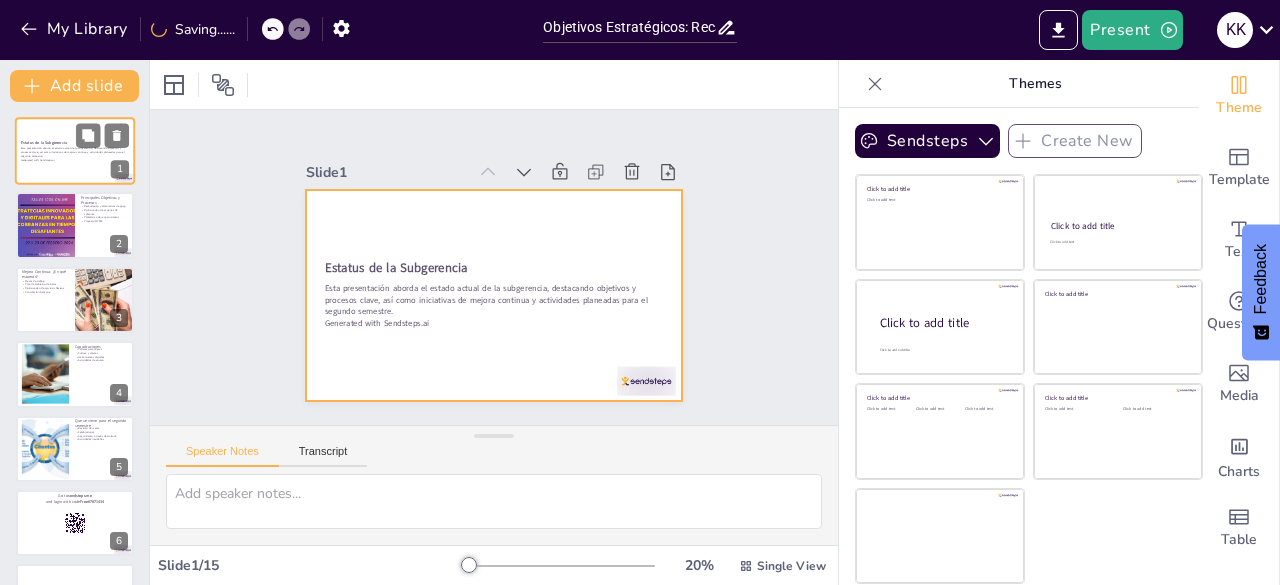 checkbox on "true" 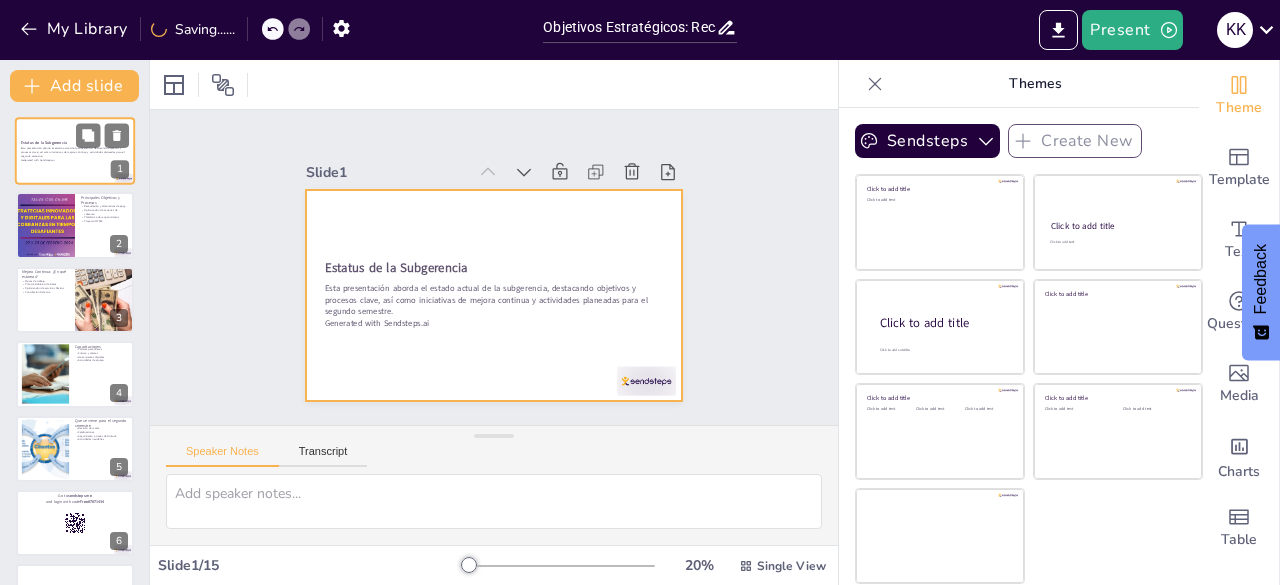 checkbox on "true" 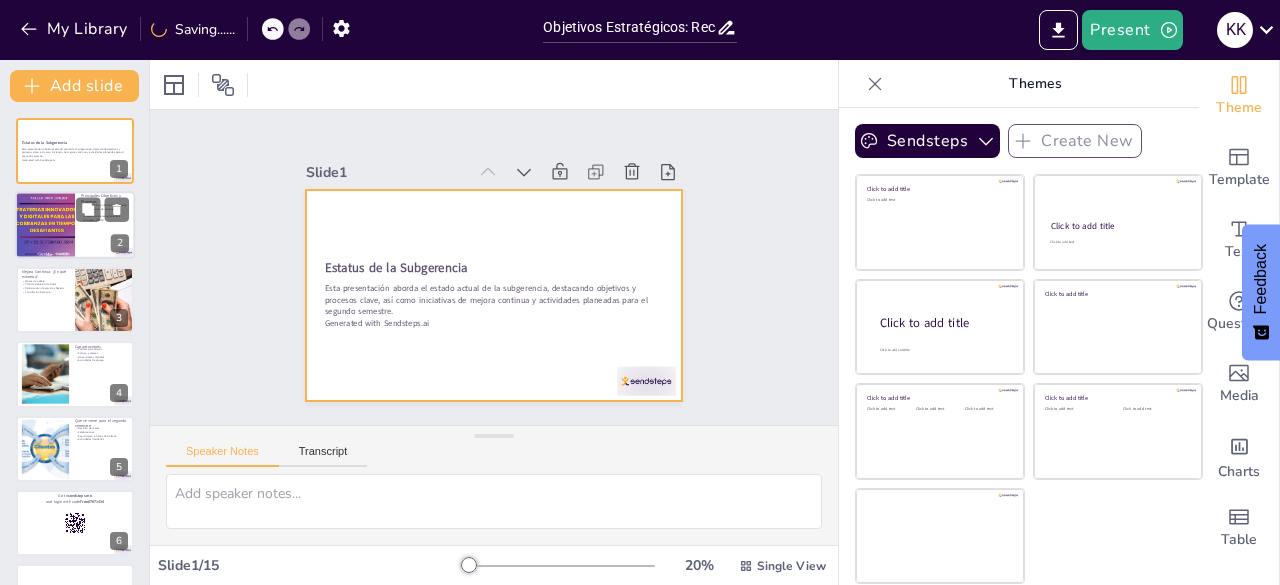 checkbox on "true" 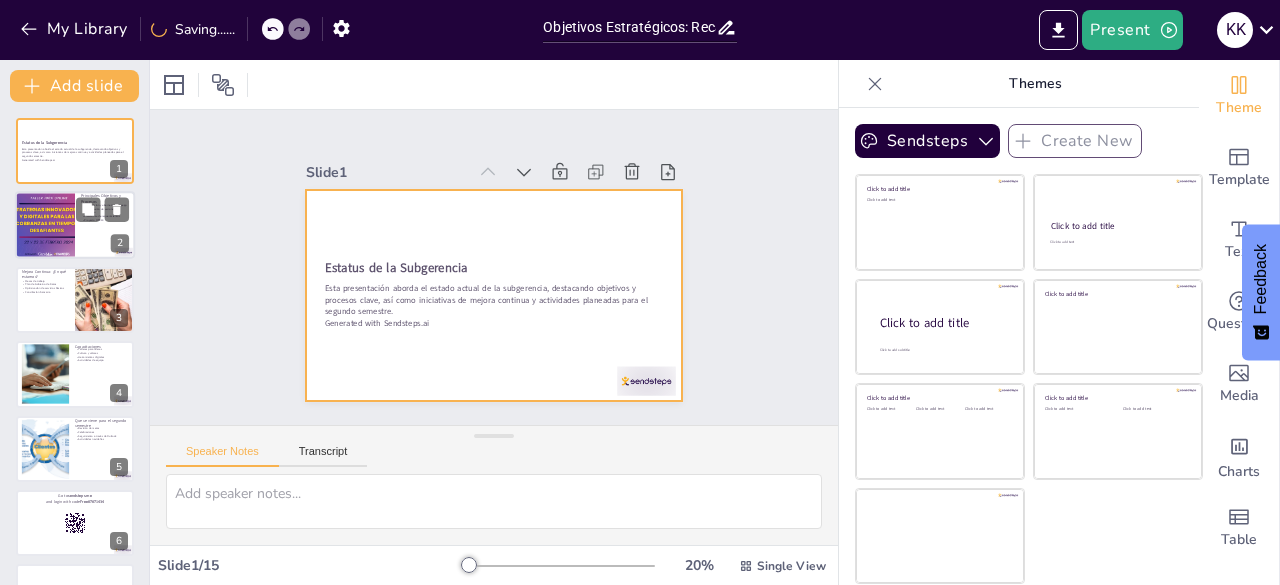 checkbox on "true" 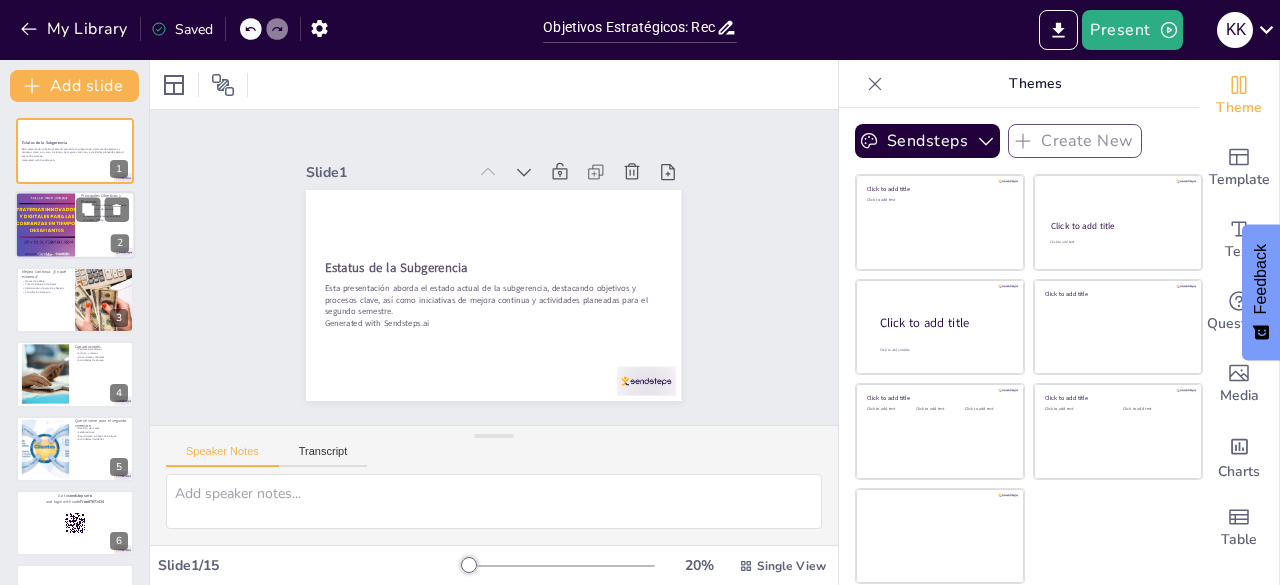 click at bounding box center (44, 226) 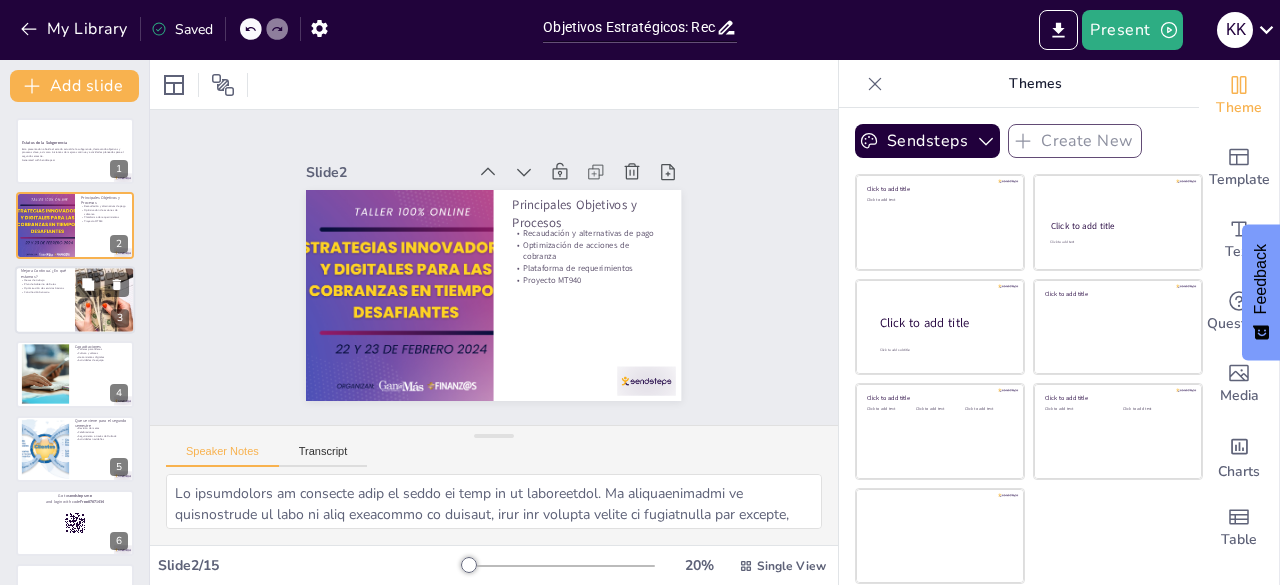 checkbox on "true" 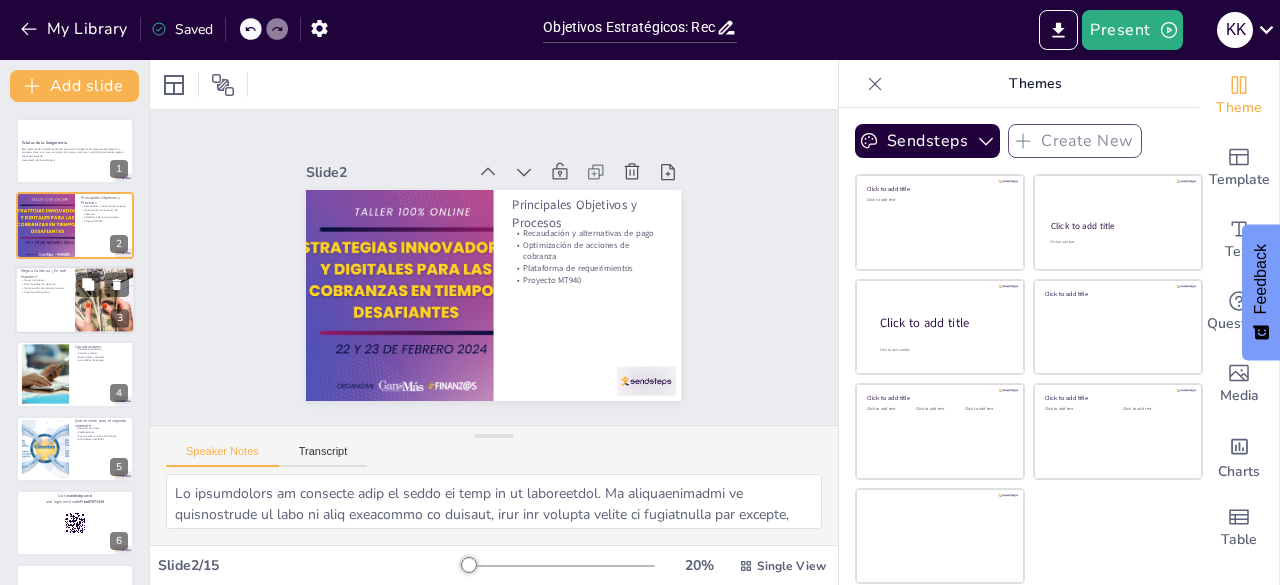 checkbox on "true" 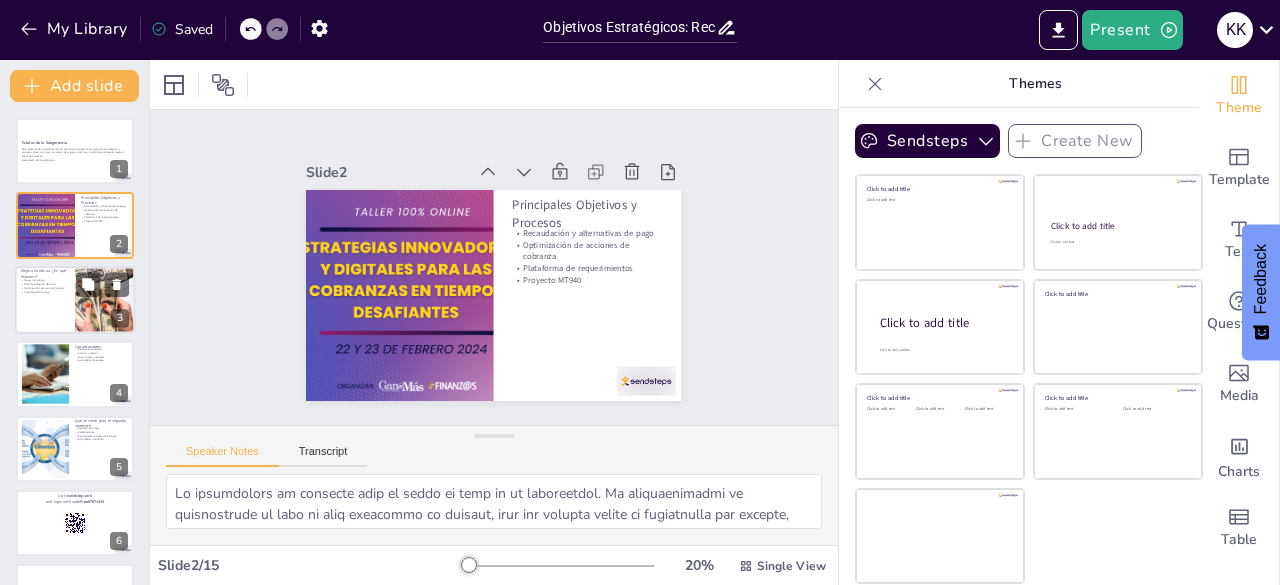 checkbox on "true" 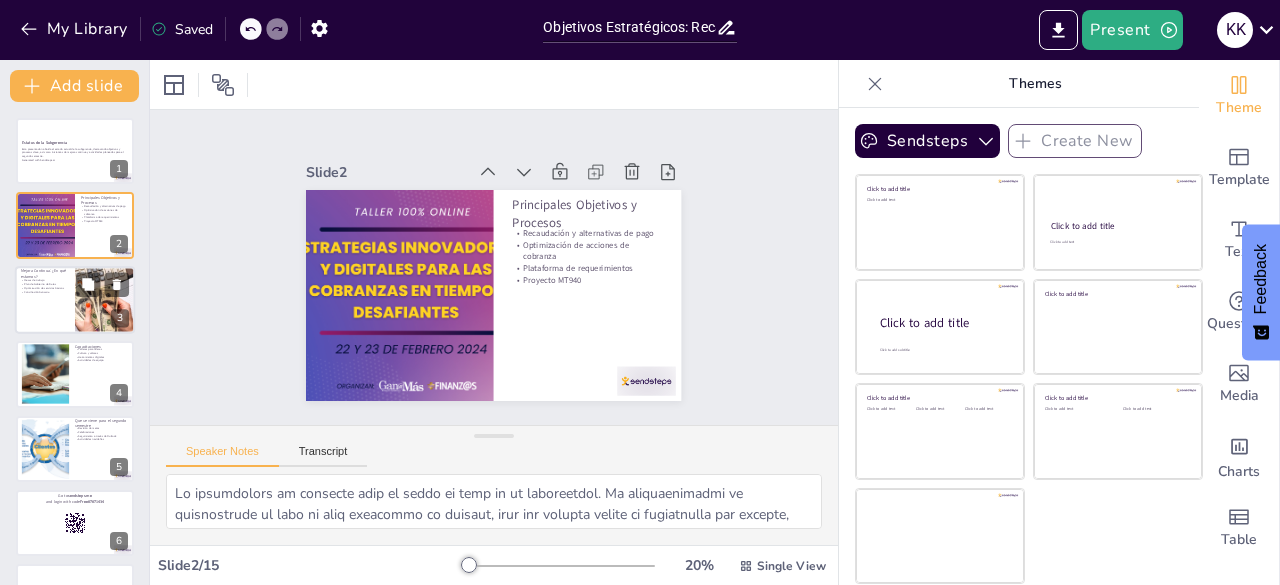 checkbox on "true" 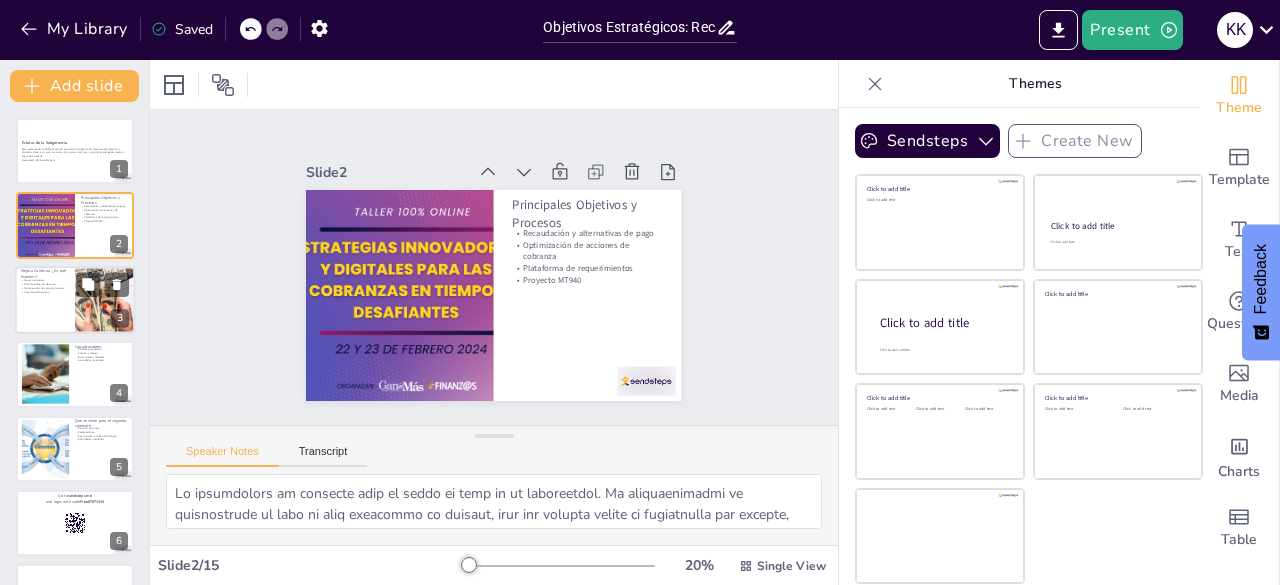 checkbox on "true" 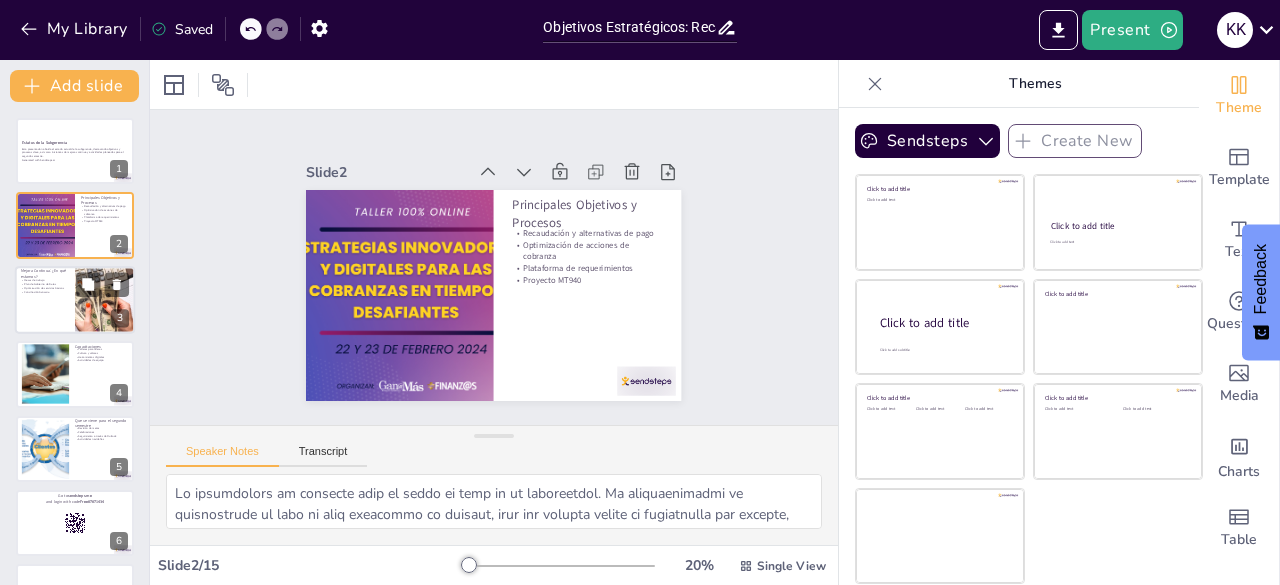 checkbox on "true" 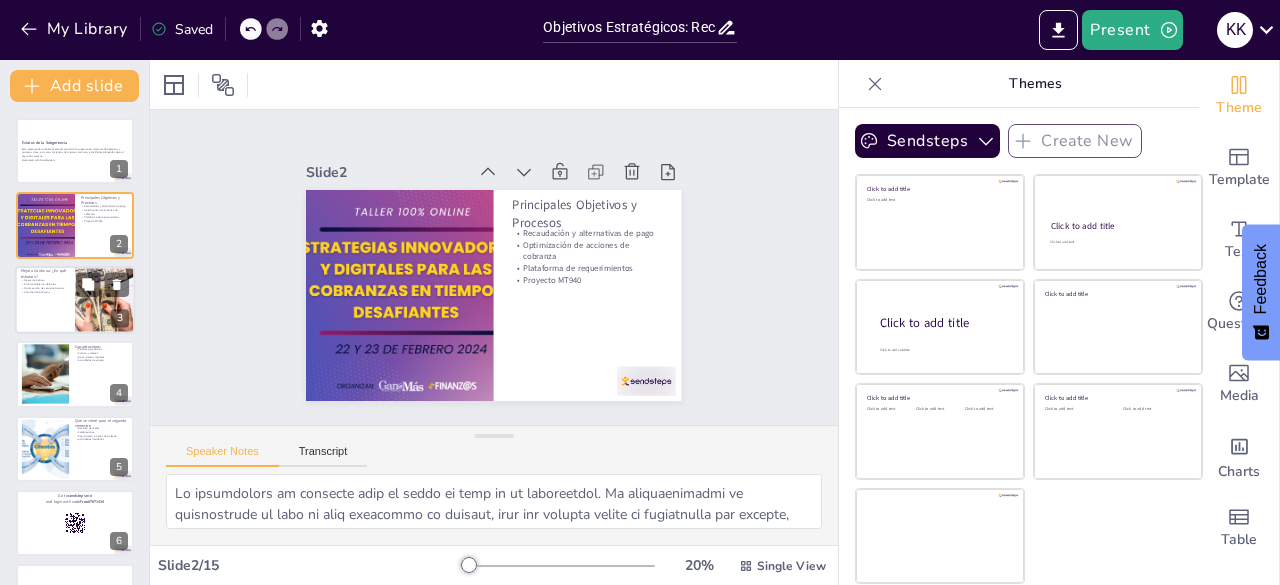 checkbox on "true" 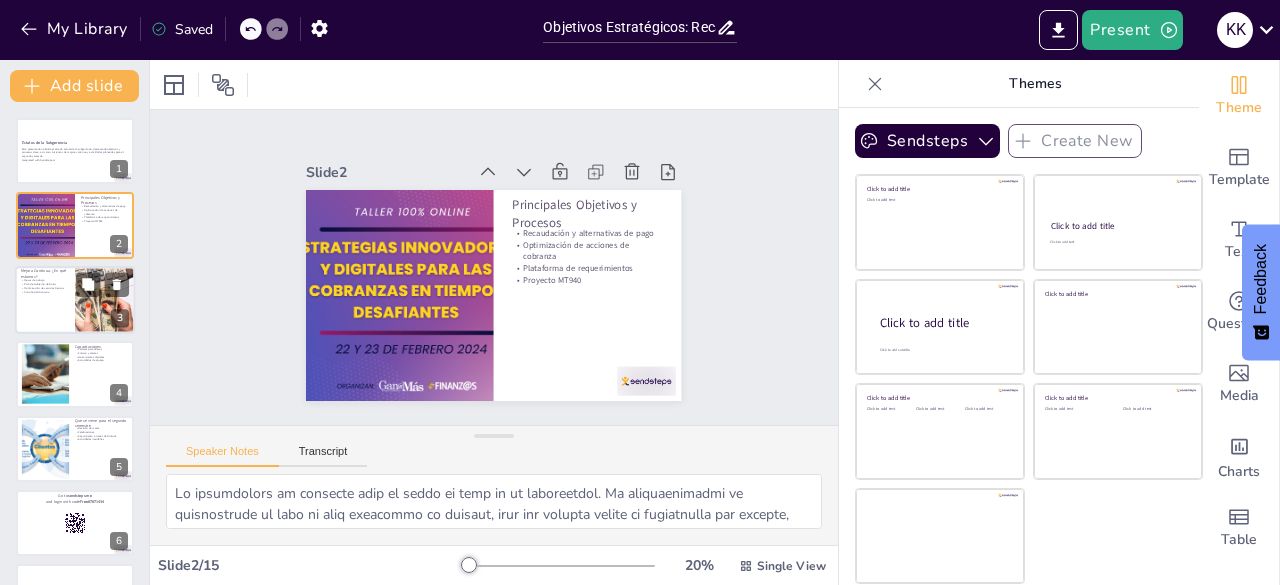 checkbox on "true" 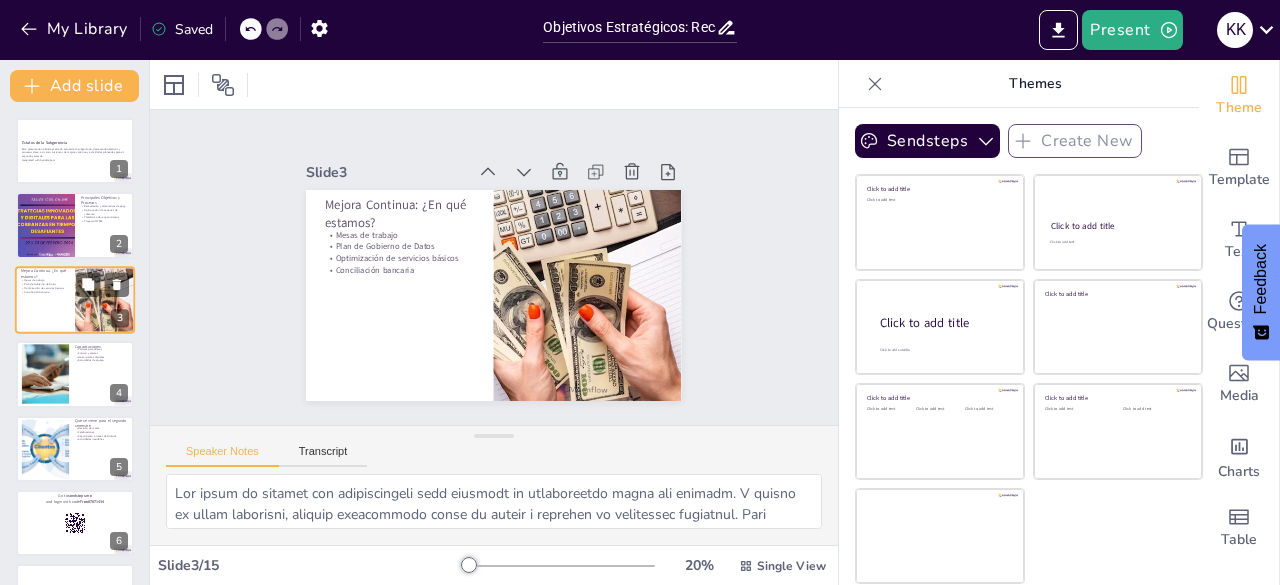 checkbox on "true" 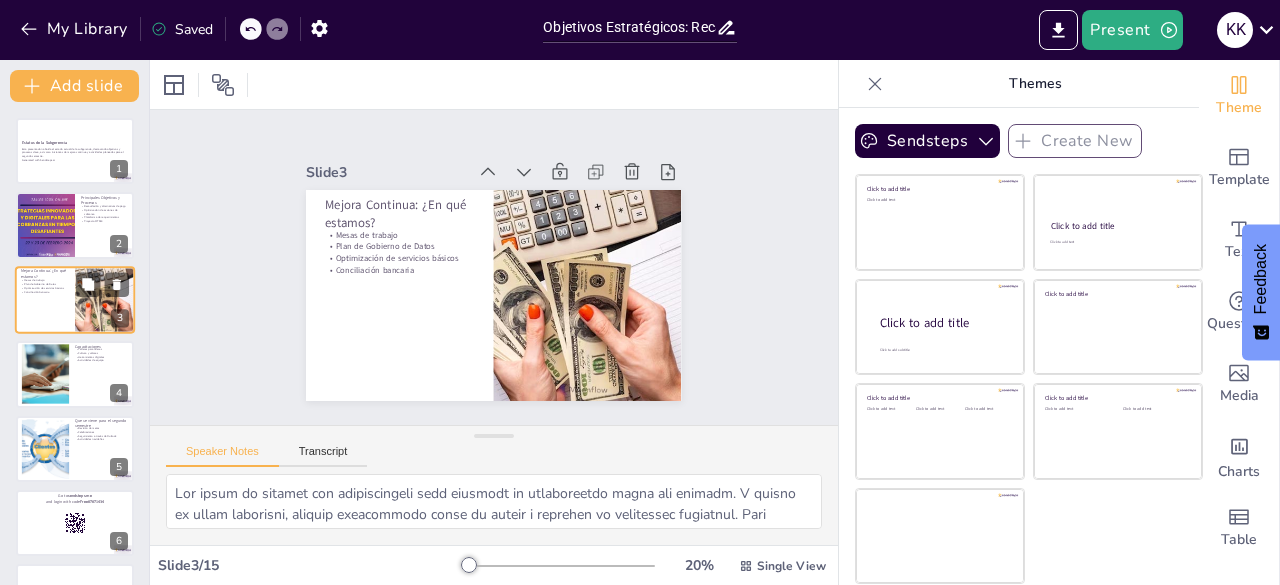 checkbox on "true" 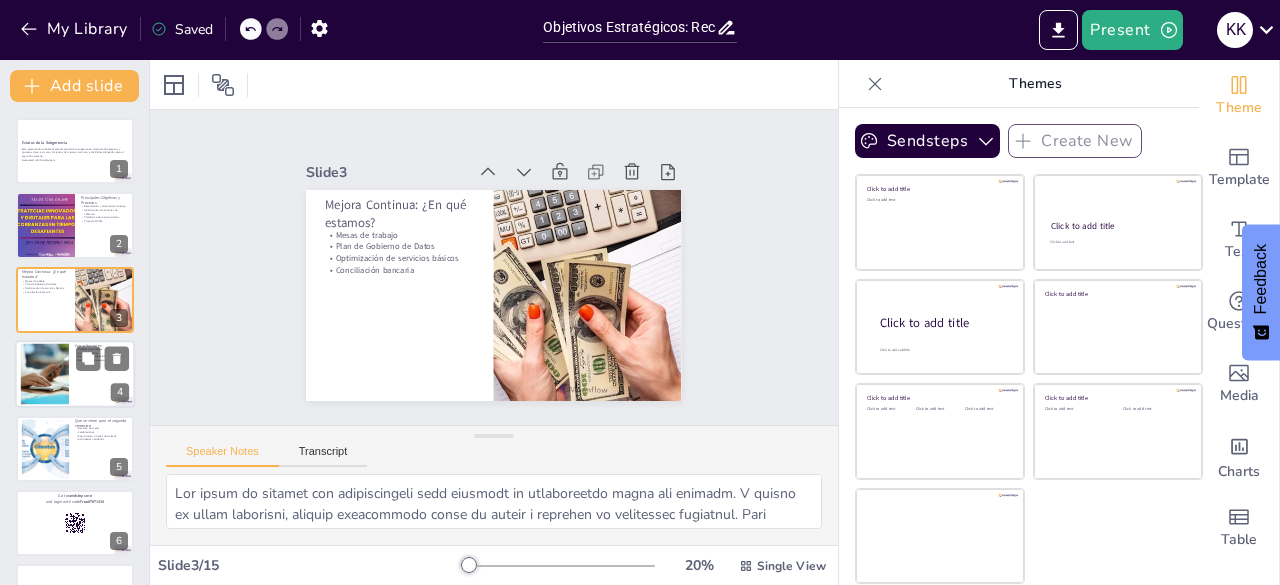checkbox on "true" 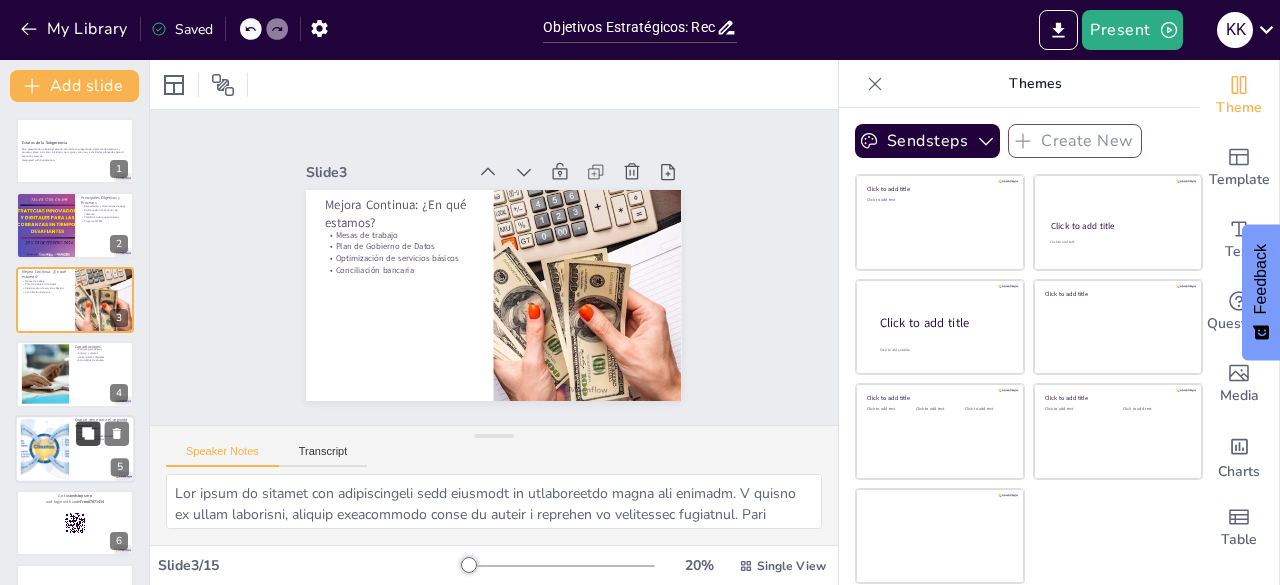 checkbox on "true" 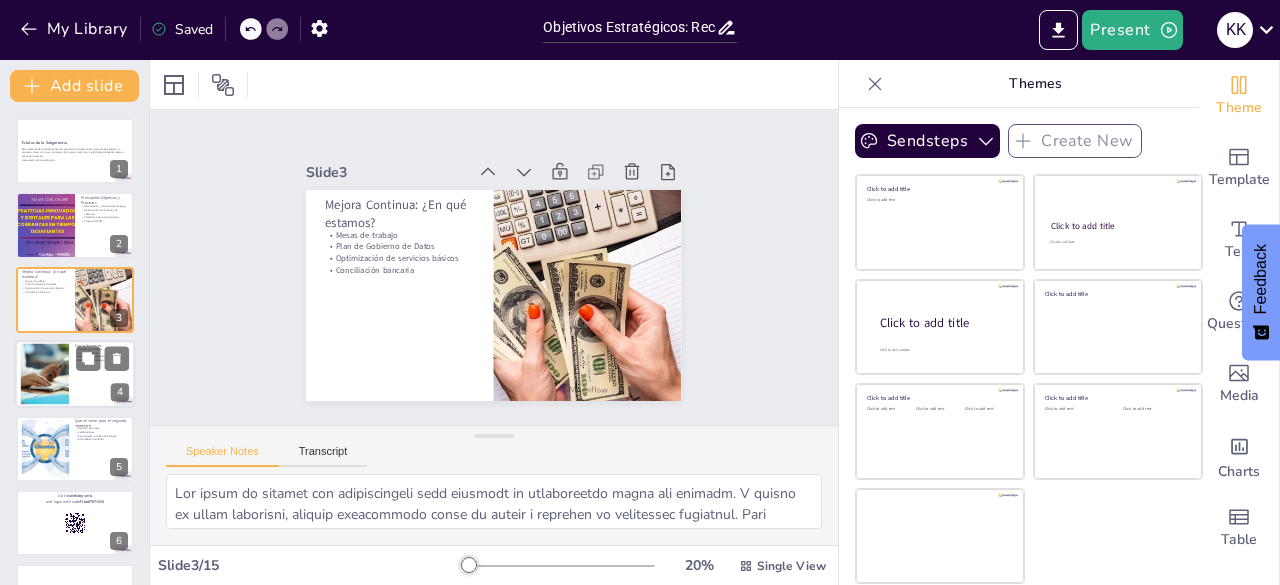 checkbox on "true" 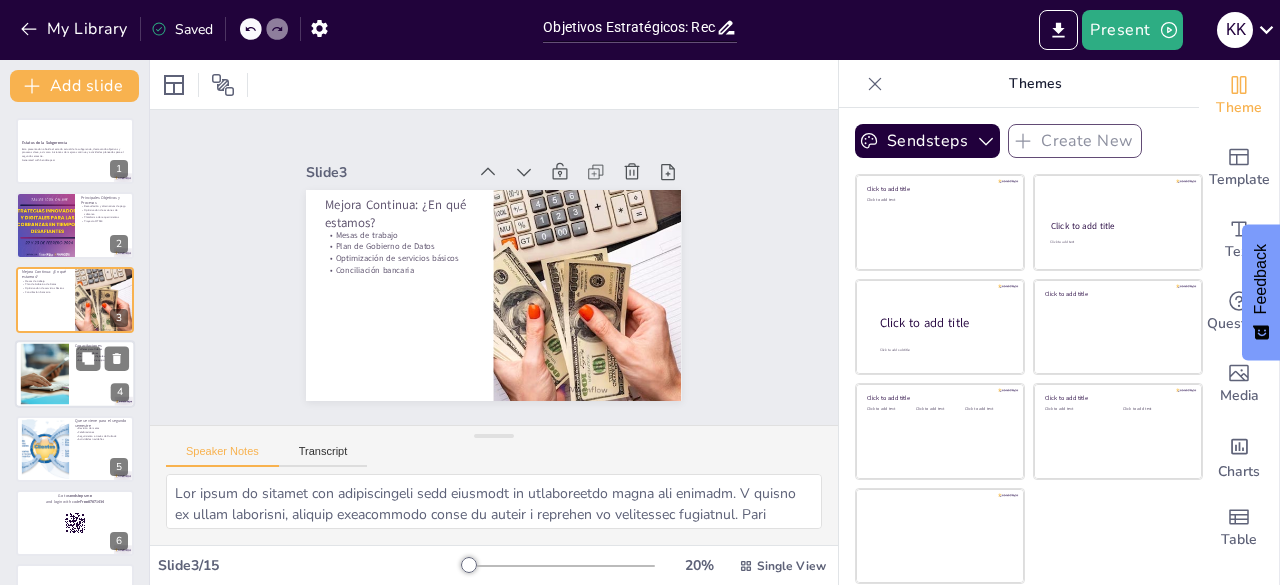 checkbox on "true" 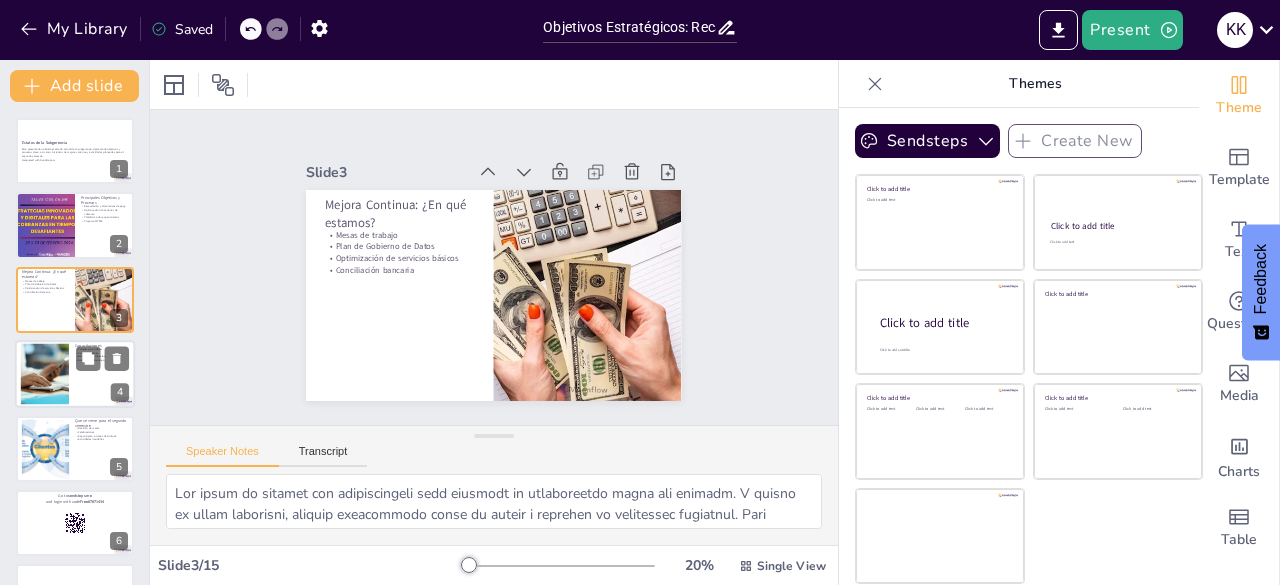 checkbox on "true" 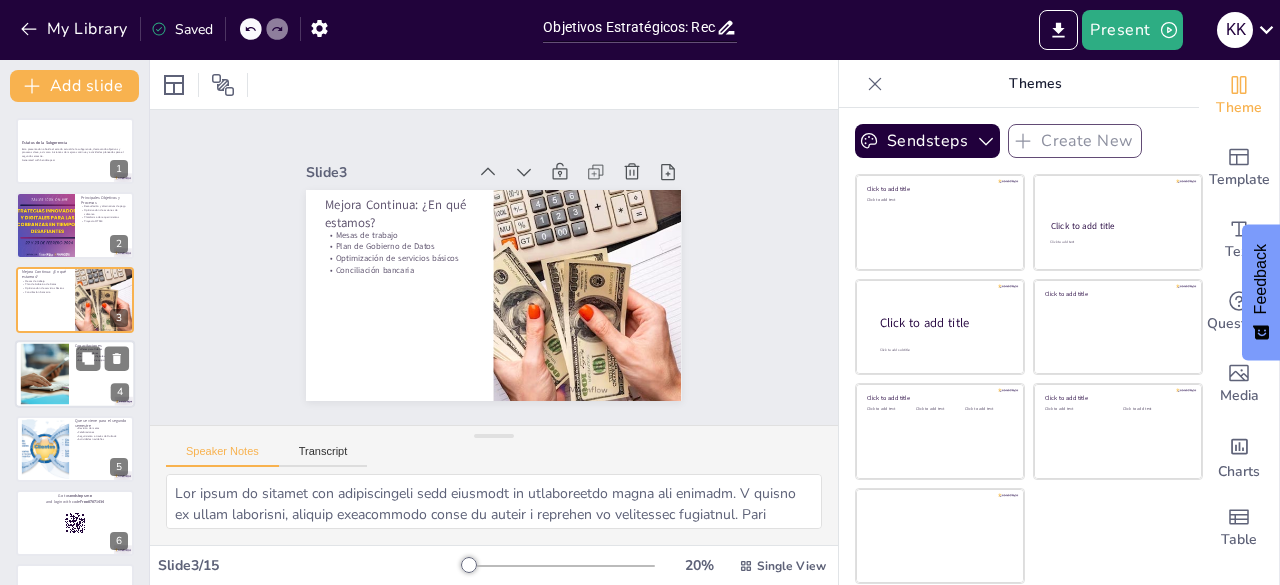 checkbox on "true" 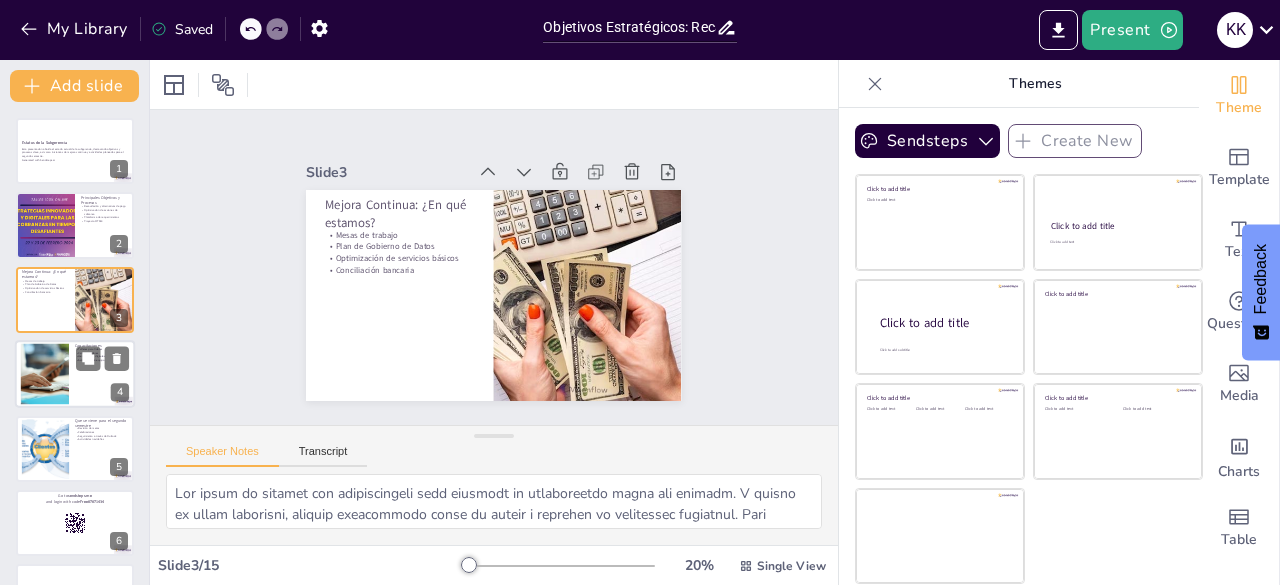 checkbox on "true" 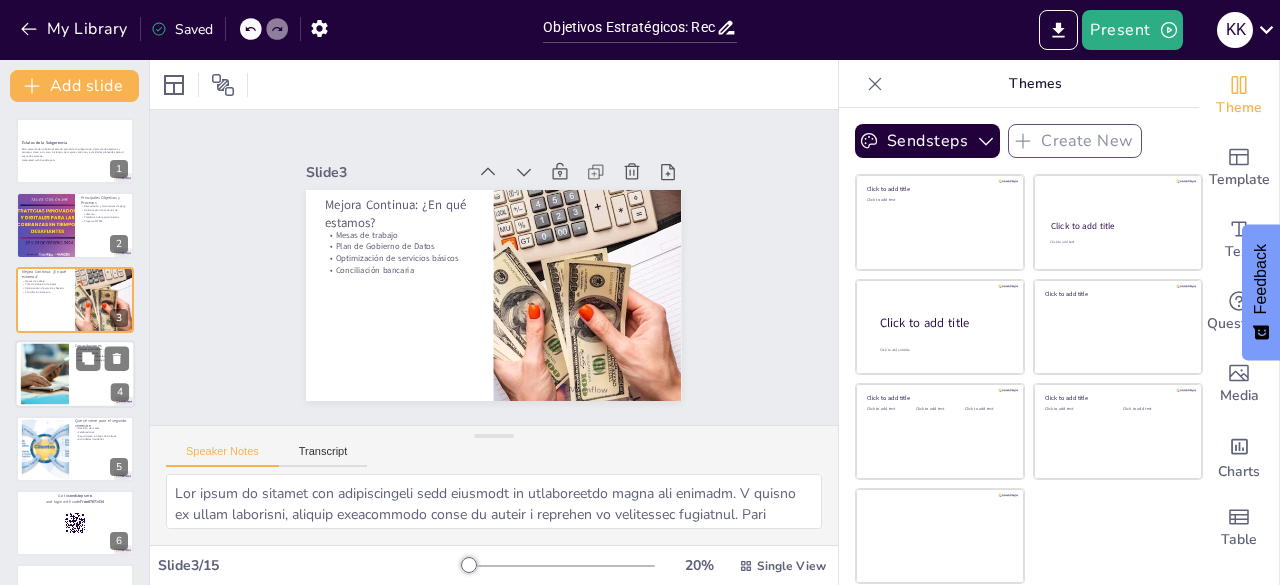 checkbox on "true" 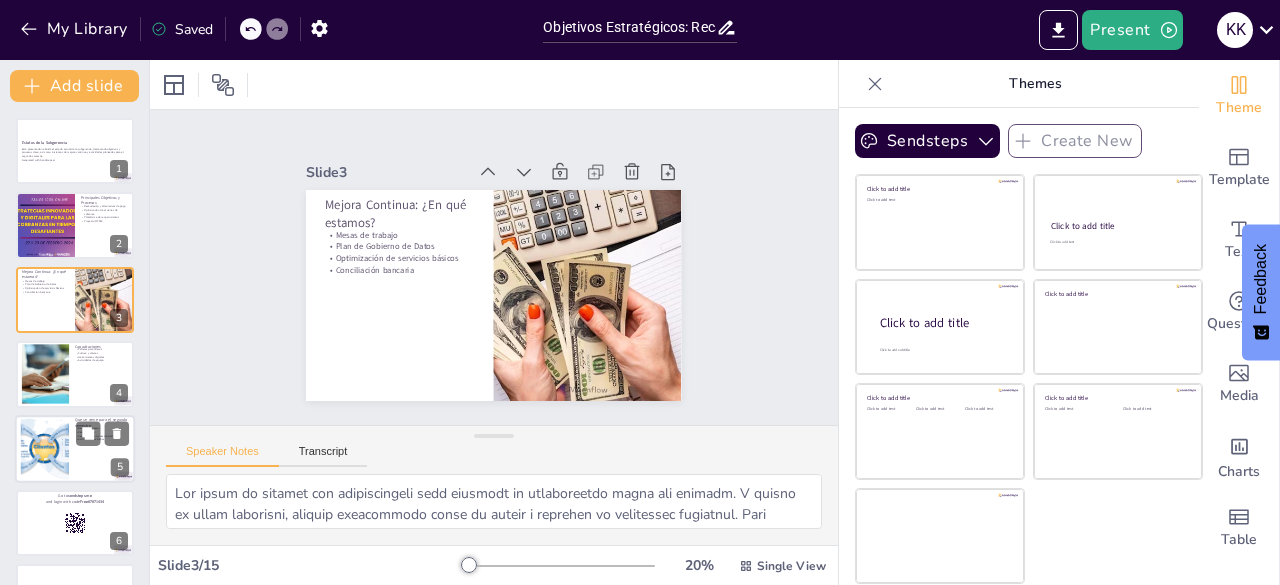 click at bounding box center [45, 374] 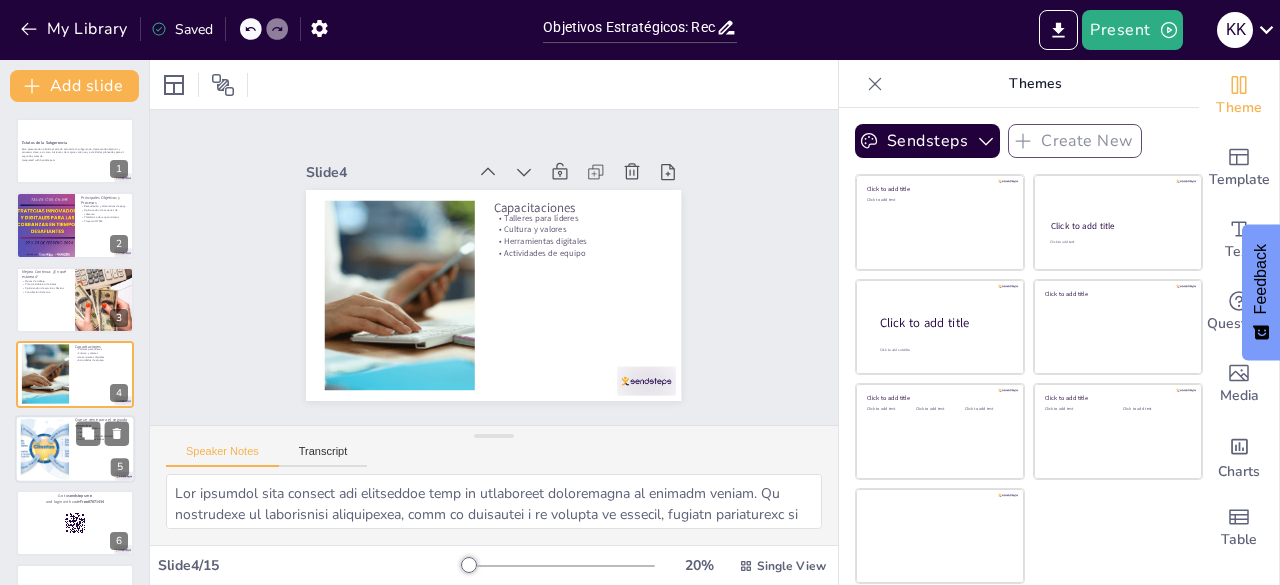 scroll, scrollTop: 30, scrollLeft: 0, axis: vertical 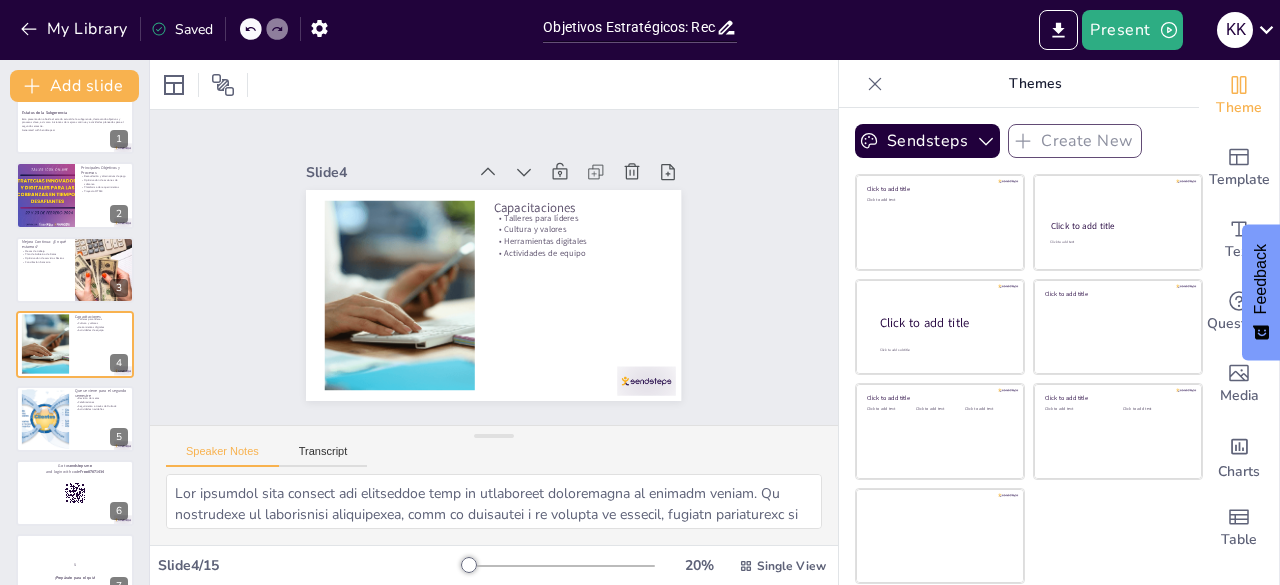 checkbox on "true" 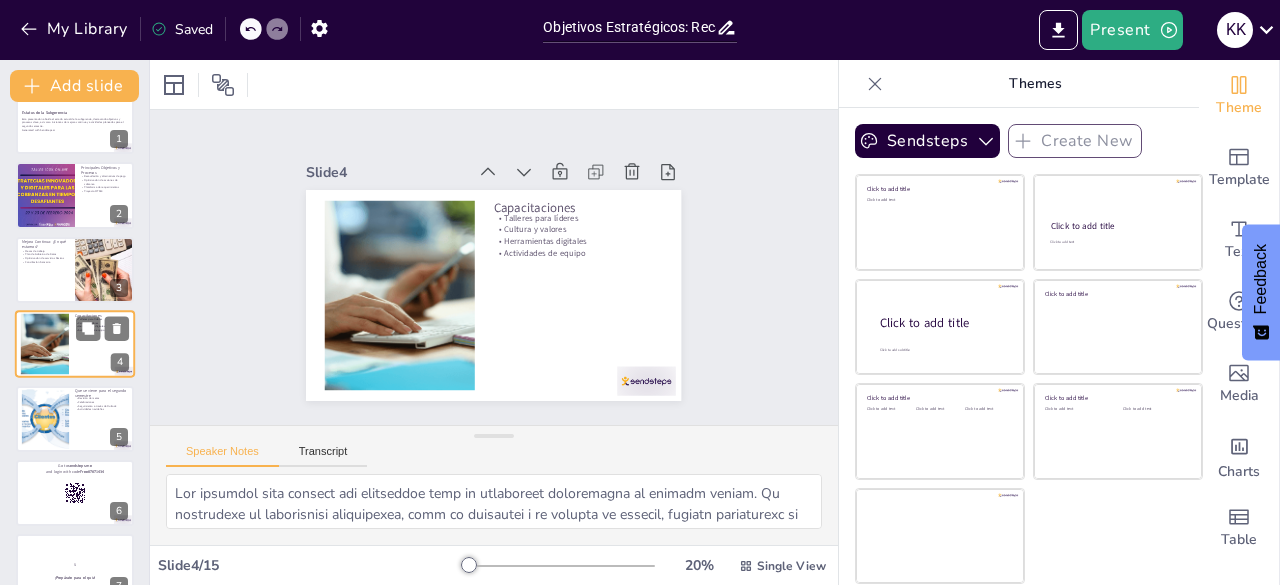 checkbox on "true" 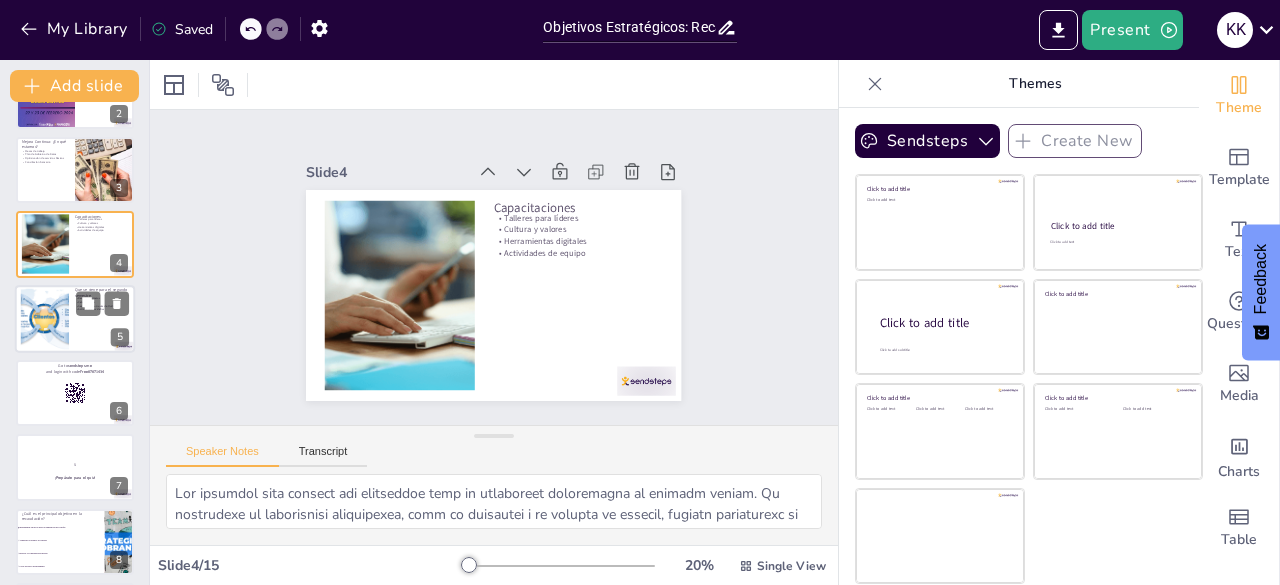 click at bounding box center (45, 318) 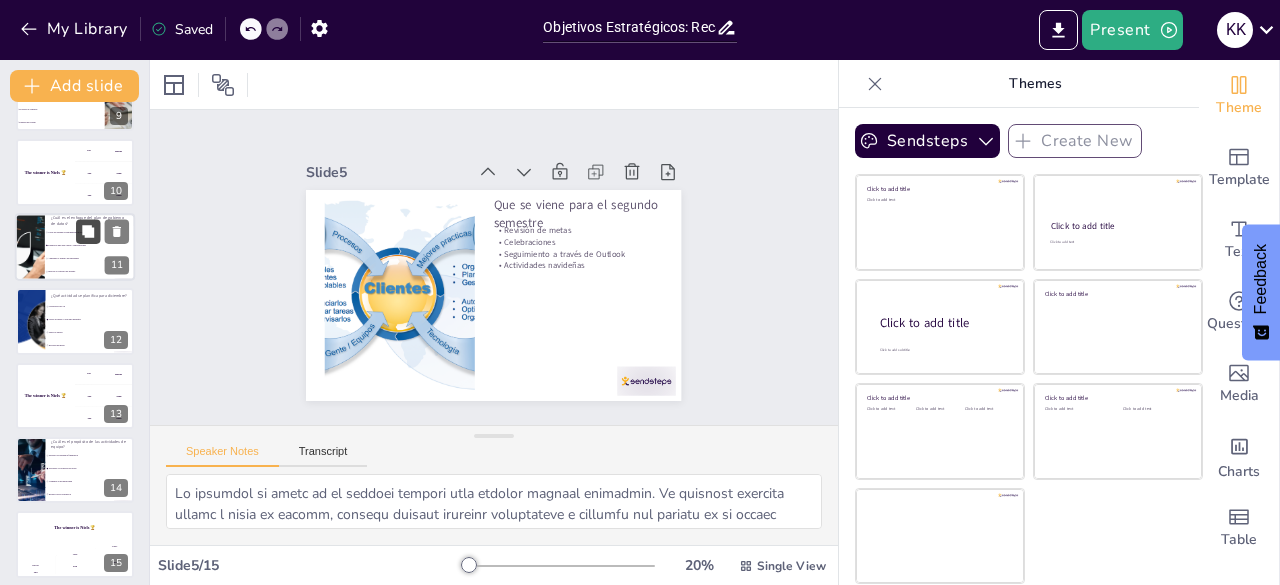 scroll, scrollTop: 656, scrollLeft: 0, axis: vertical 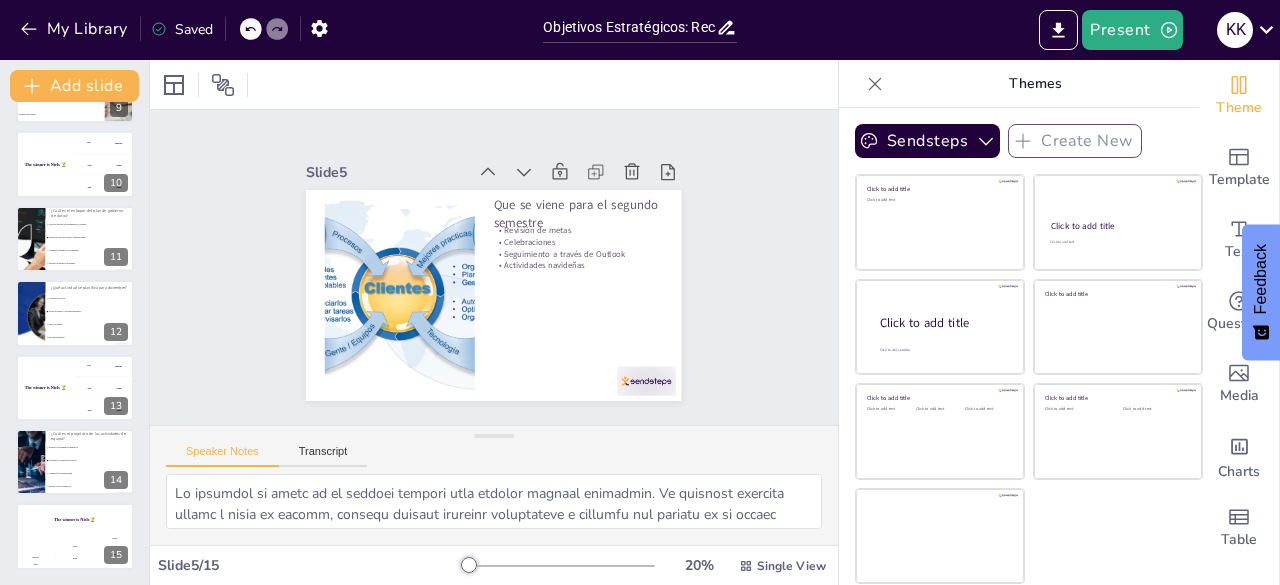 drag, startPoint x: 253, startPoint y: 29, endPoint x: 260, endPoint y: 57, distance: 28.86174 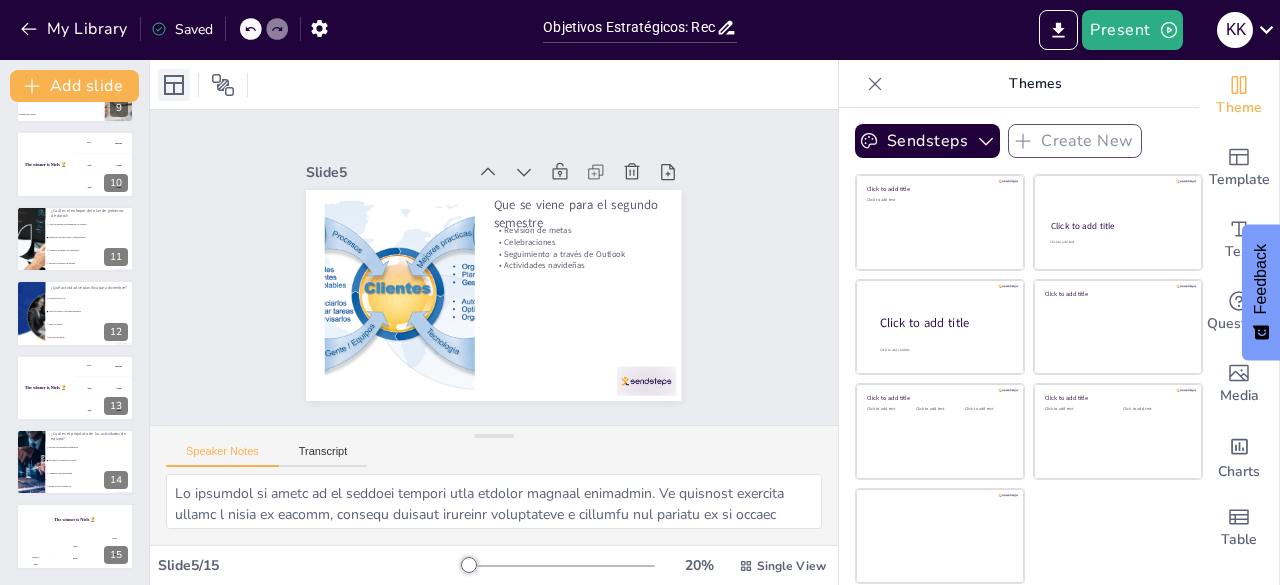 click 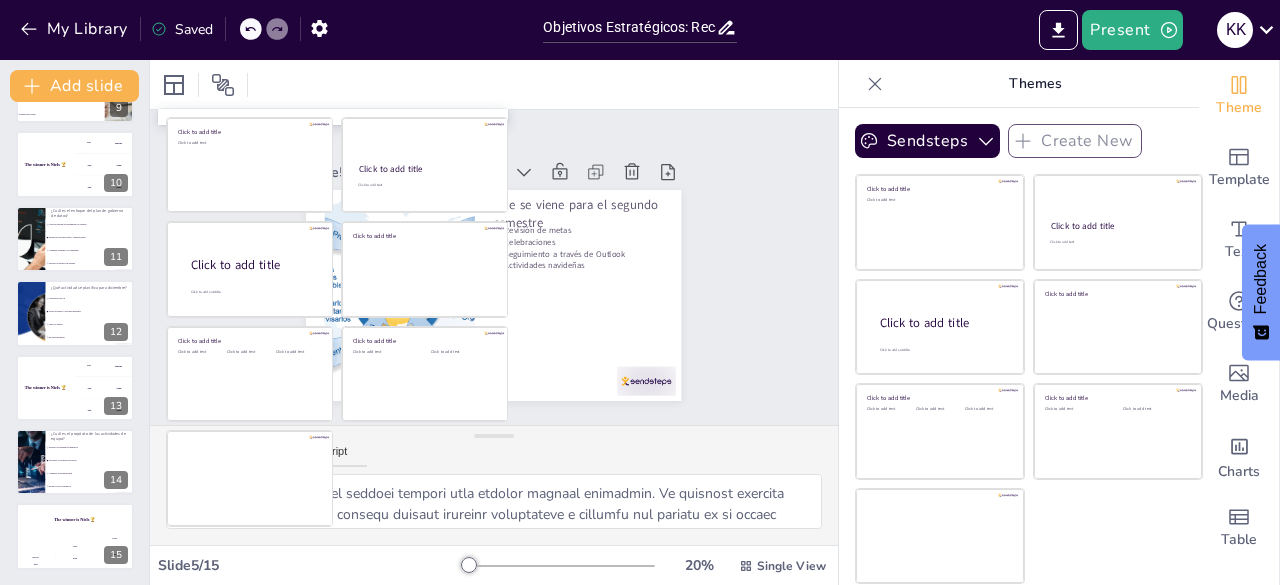 click 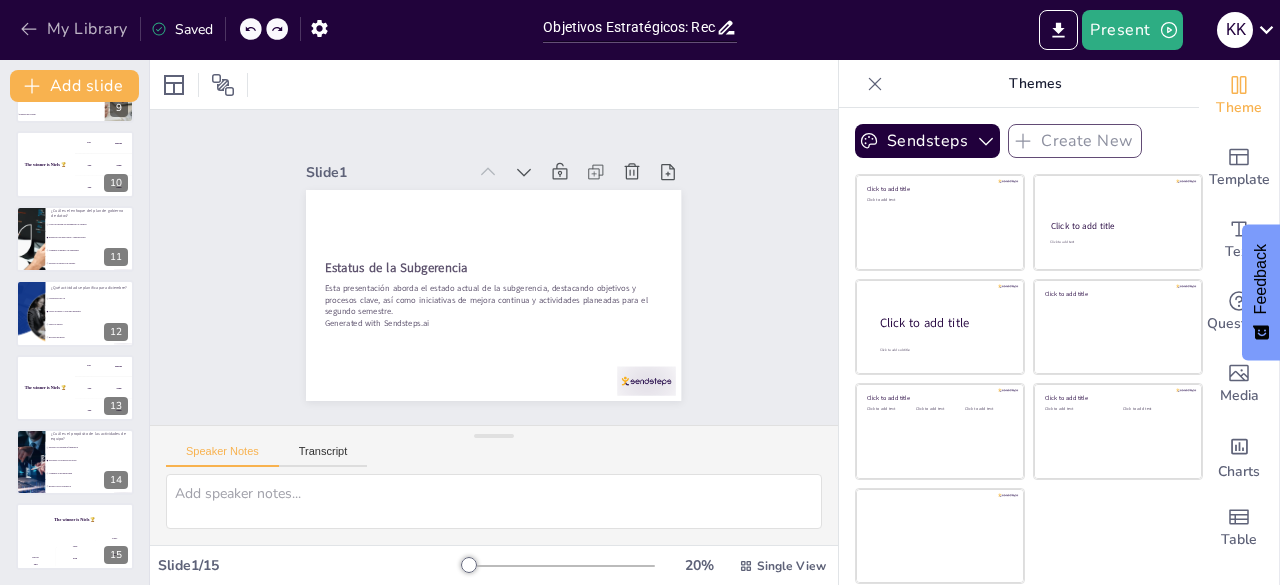 click on "My Library" at bounding box center [75, 29] 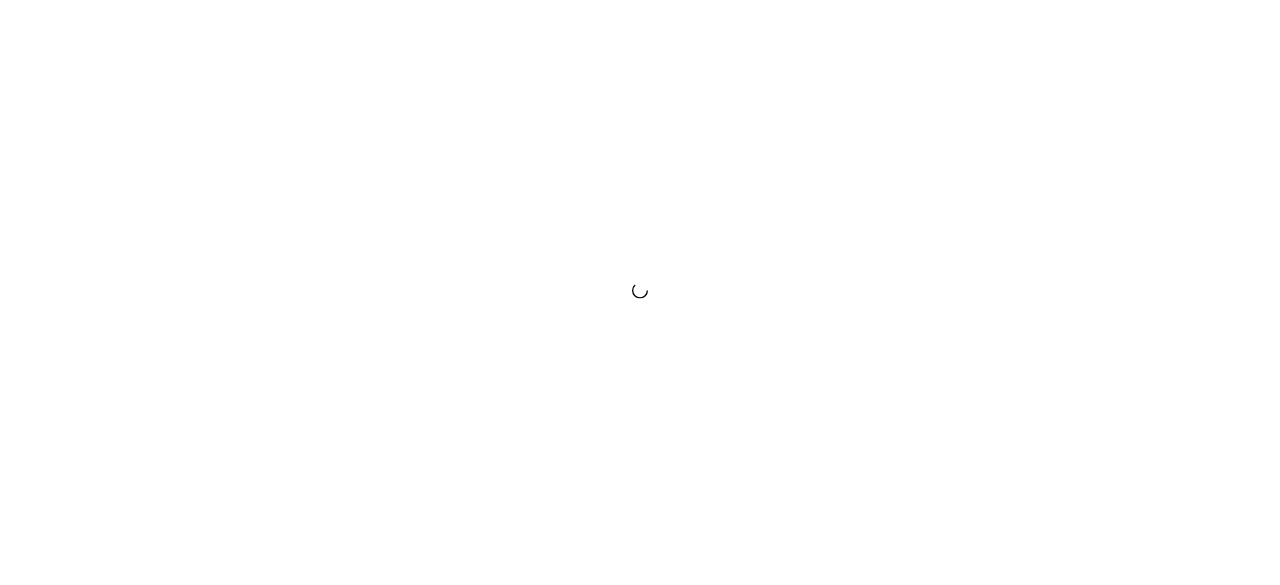 scroll, scrollTop: 0, scrollLeft: 0, axis: both 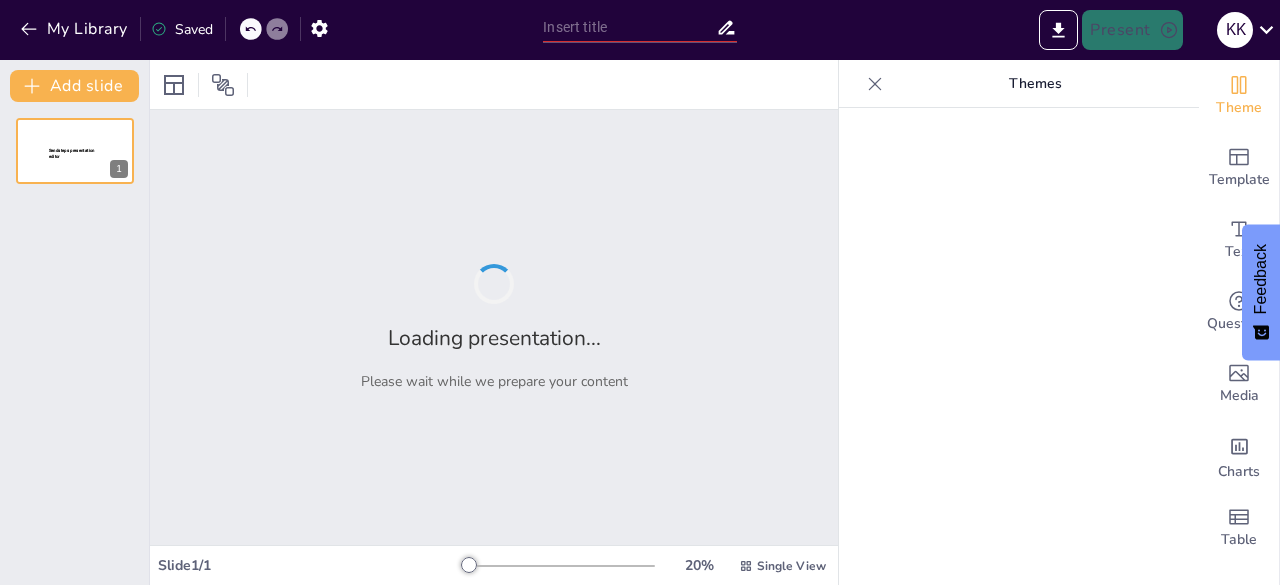 type on "Objetivos Estratégicos: Recaudación, Cobranza y Administración" 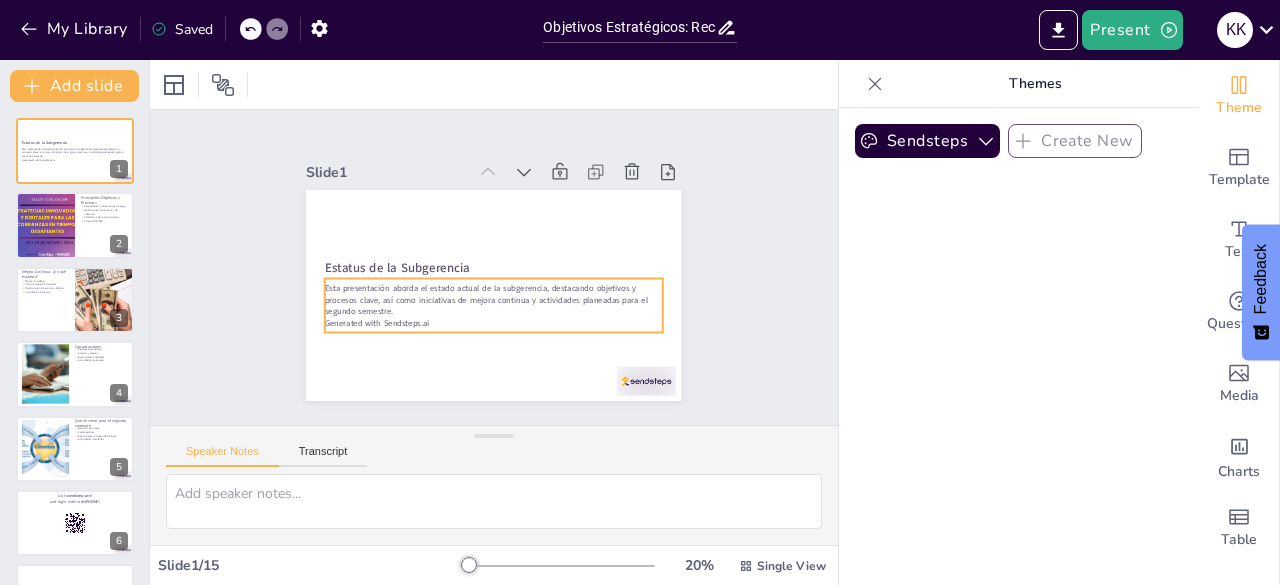 checkbox on "true" 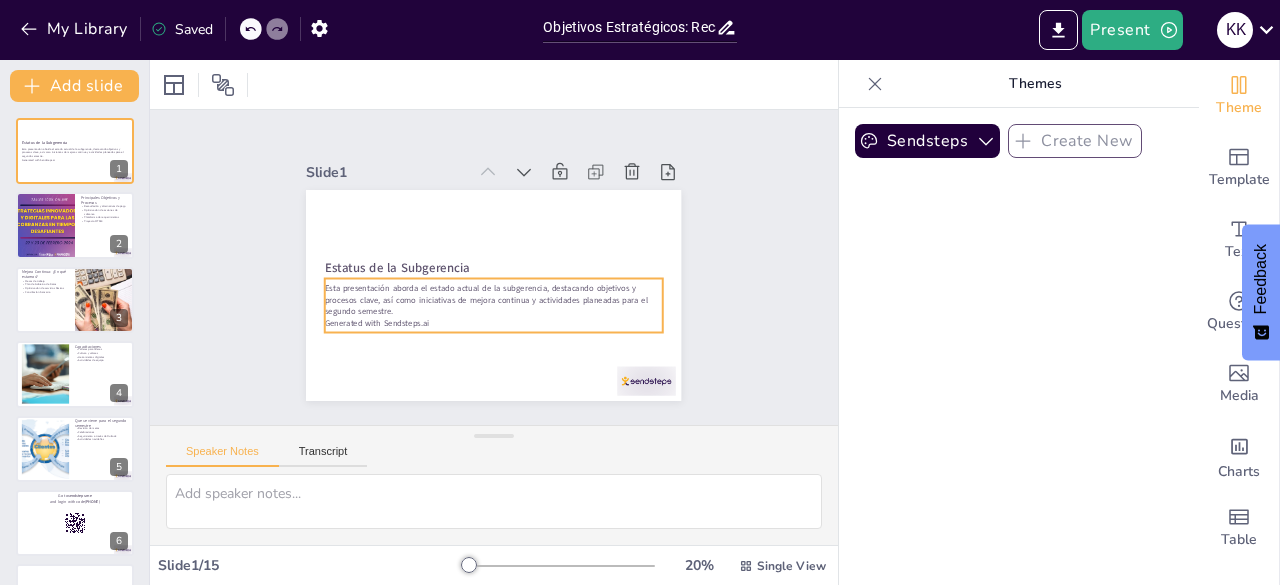 checkbox on "true" 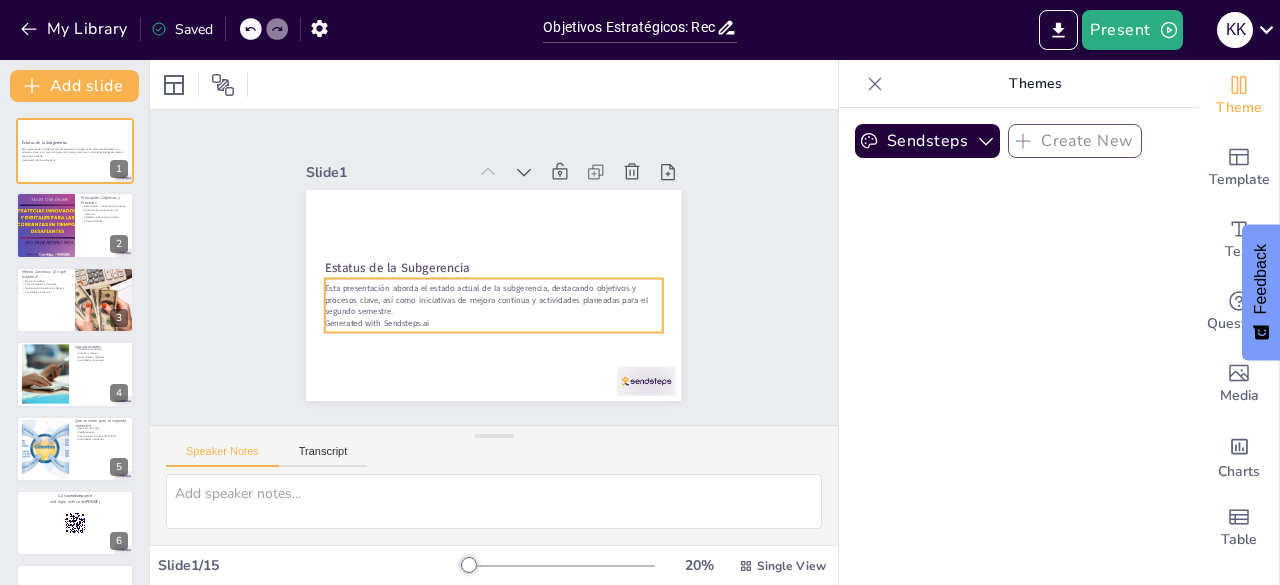 checkbox on "true" 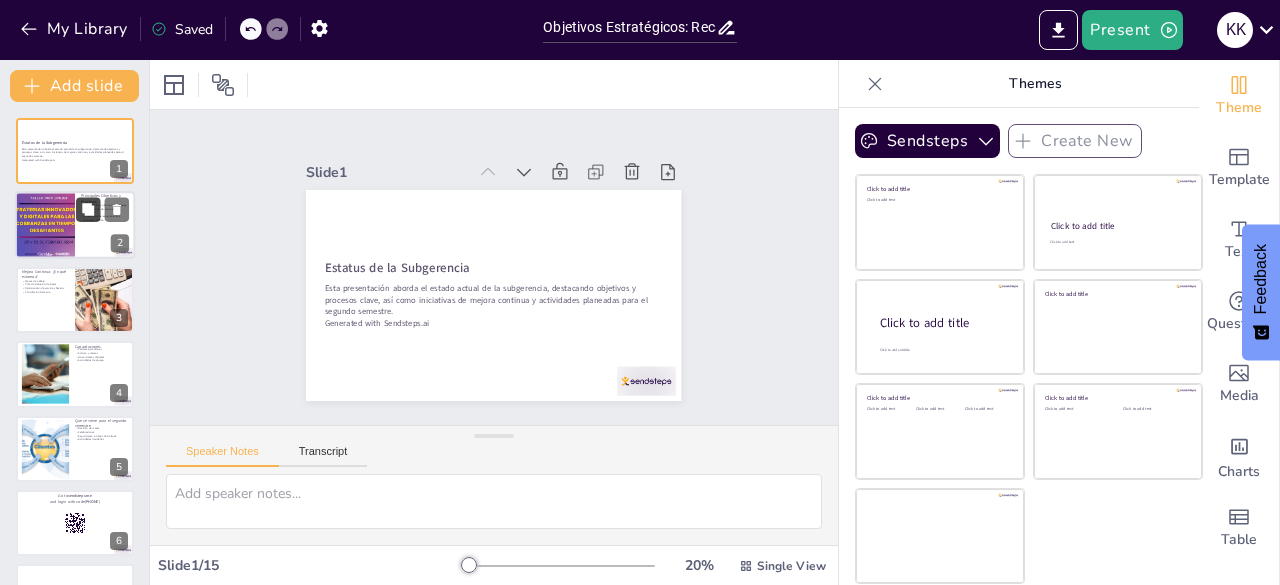 checkbox on "true" 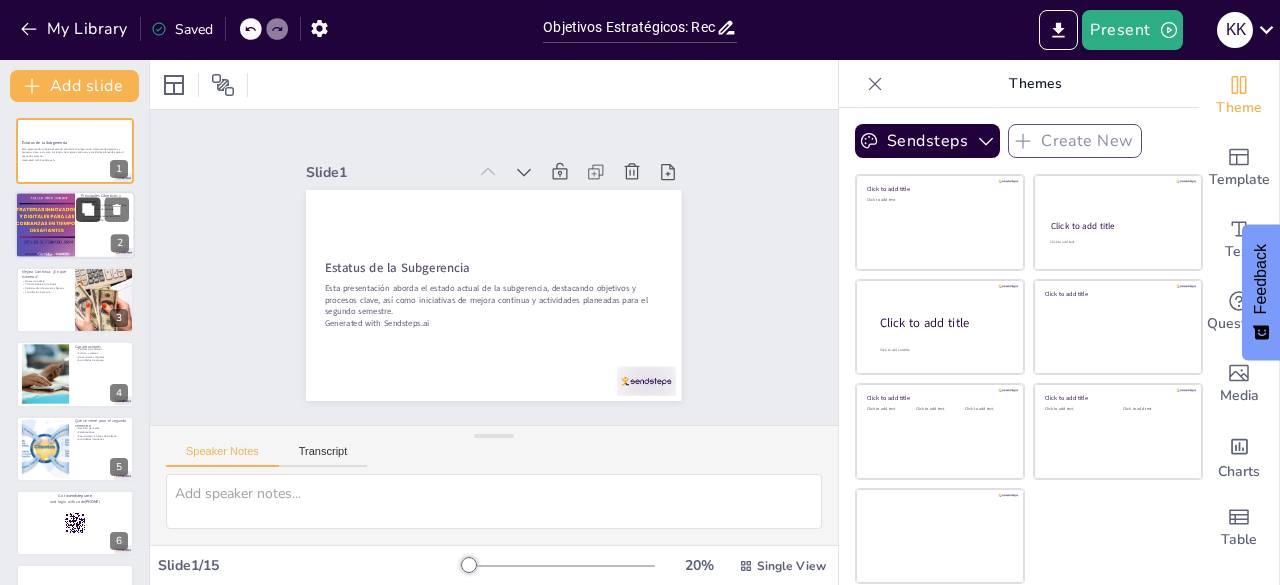 checkbox on "true" 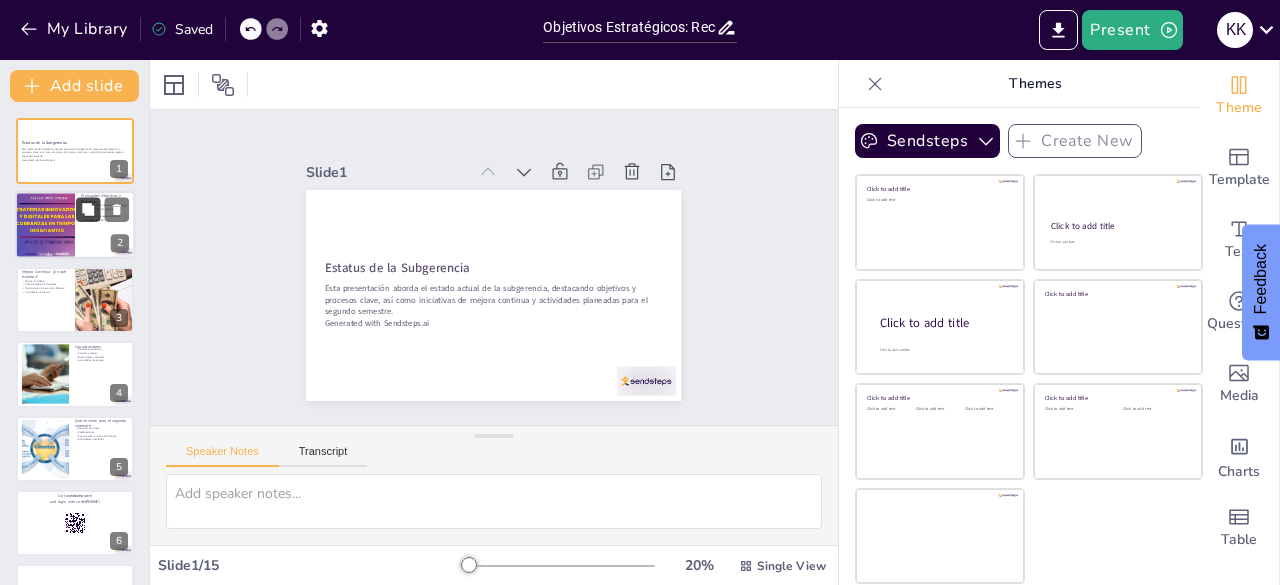 checkbox on "true" 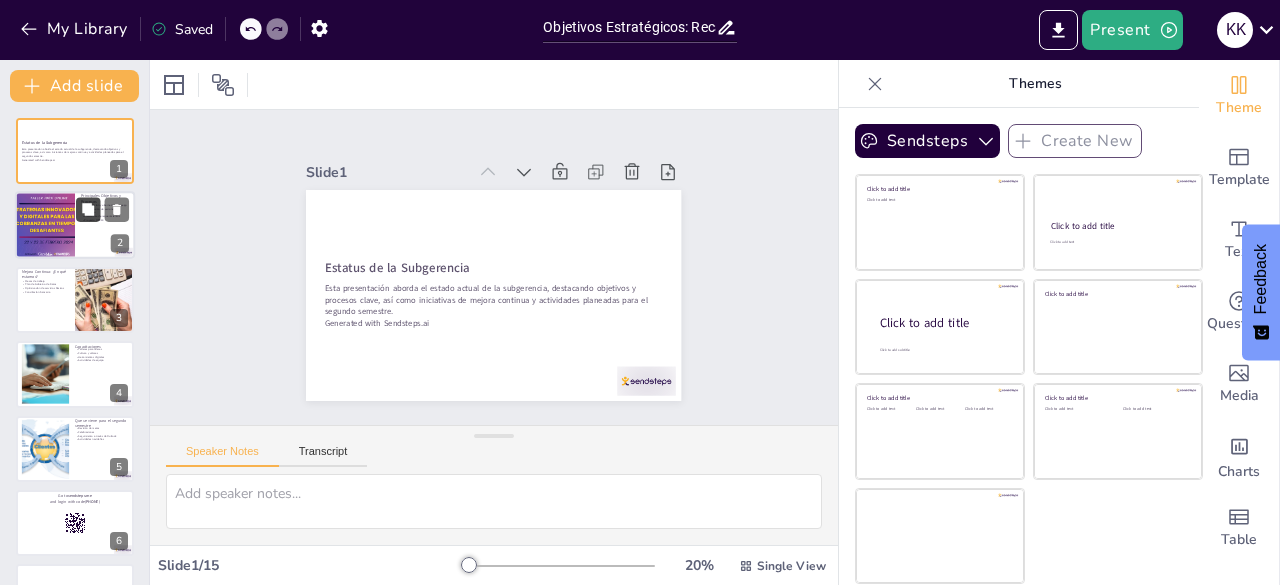 checkbox on "true" 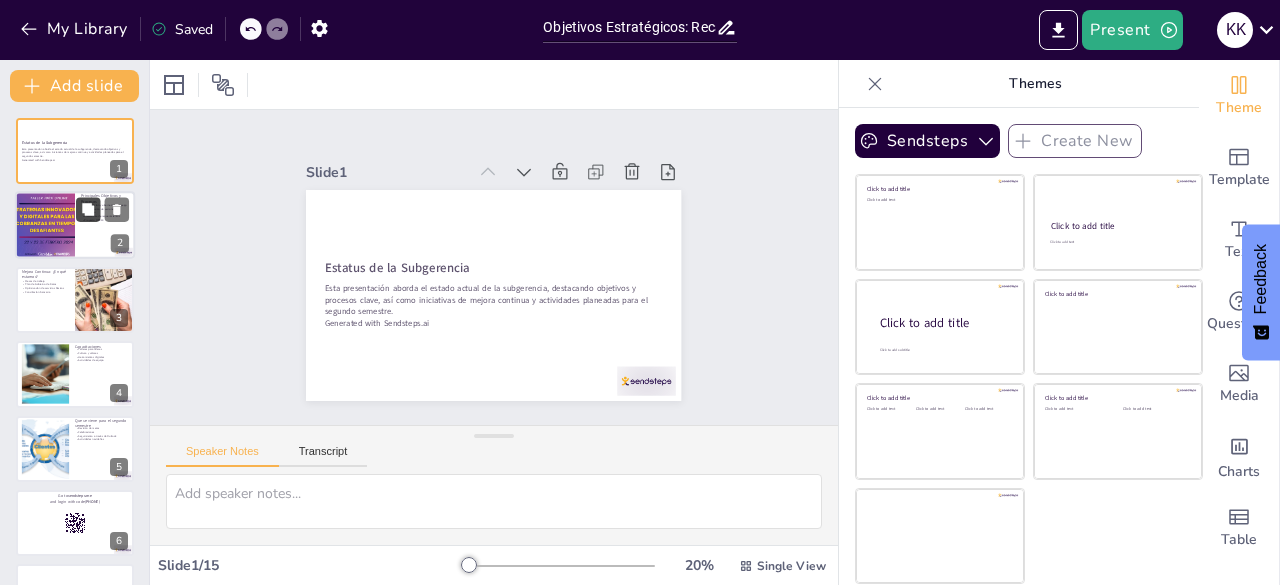 checkbox on "true" 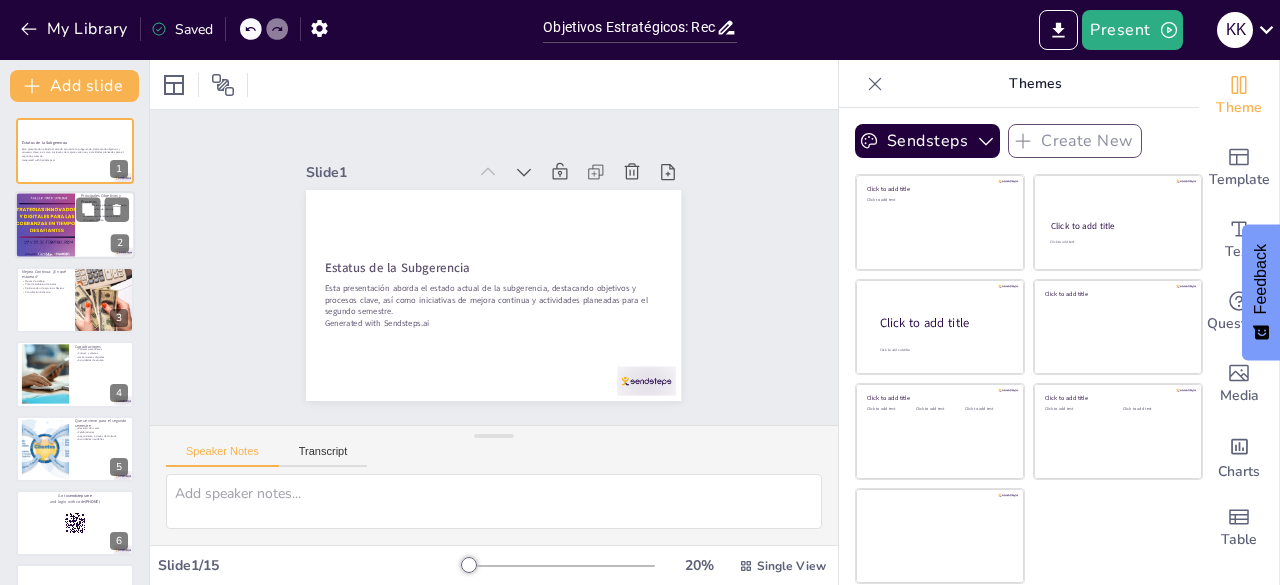 checkbox on "true" 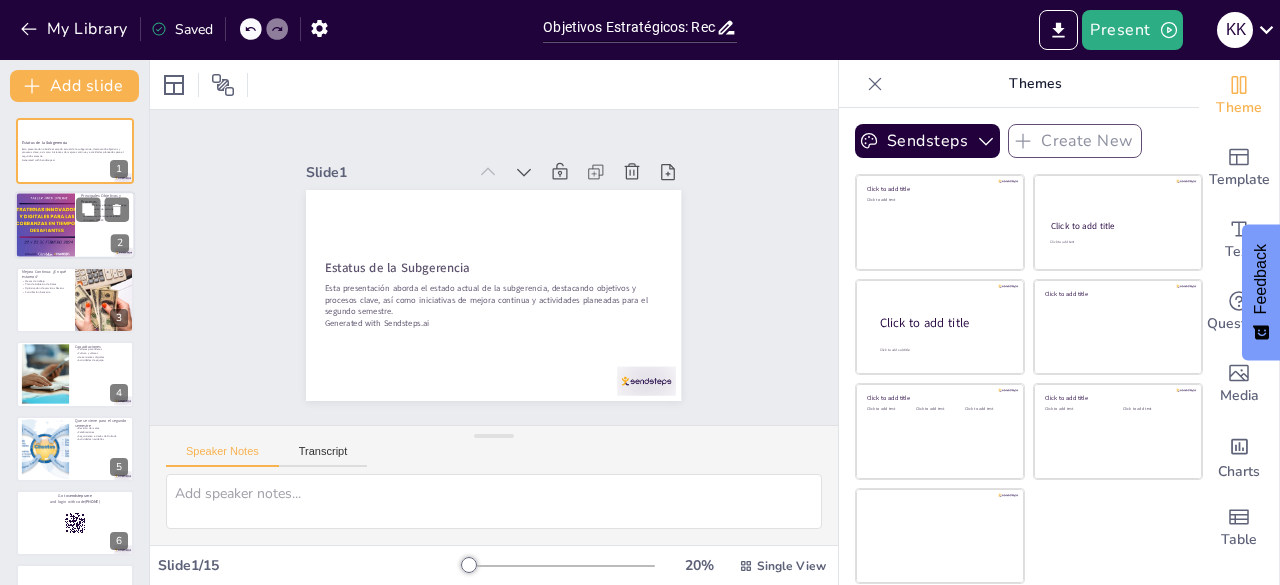 checkbox on "true" 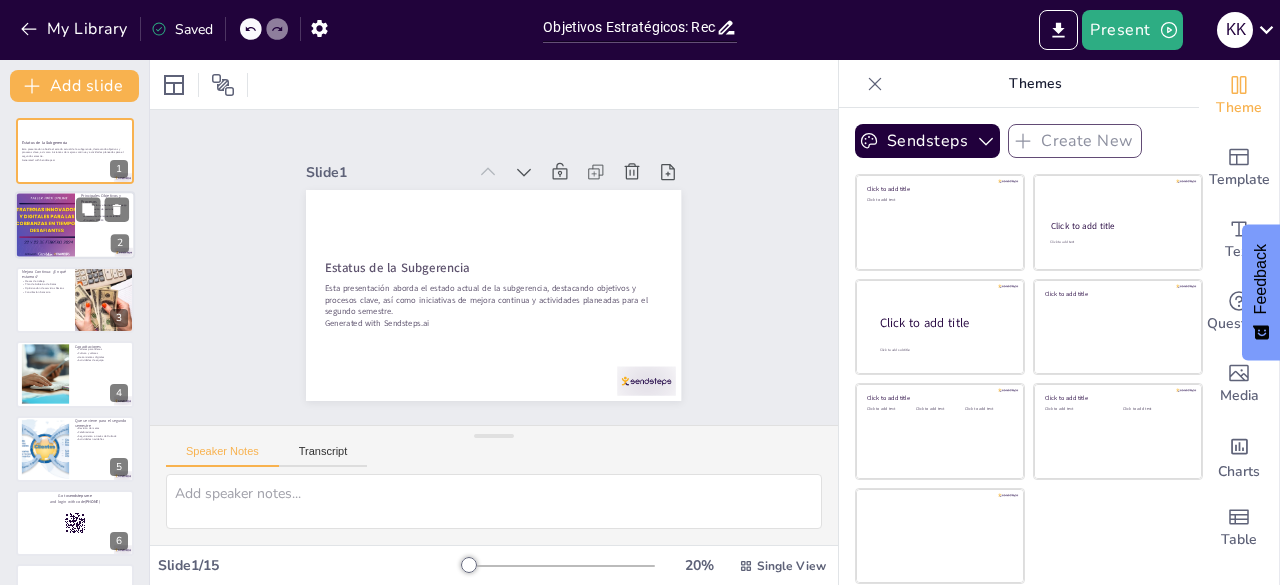 checkbox on "true" 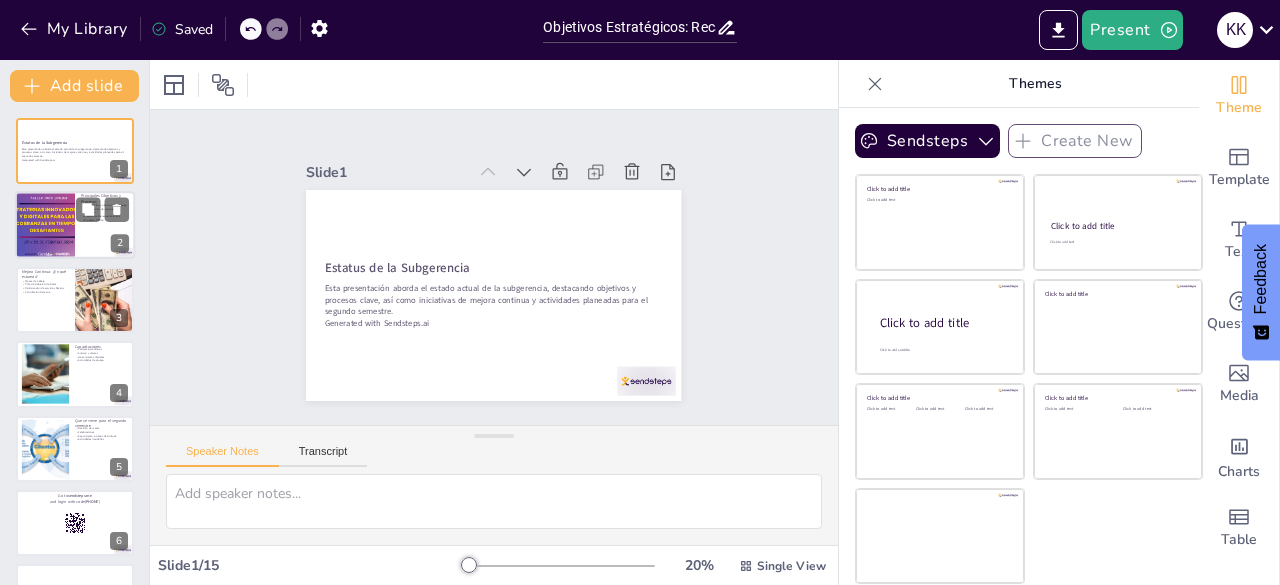 checkbox on "true" 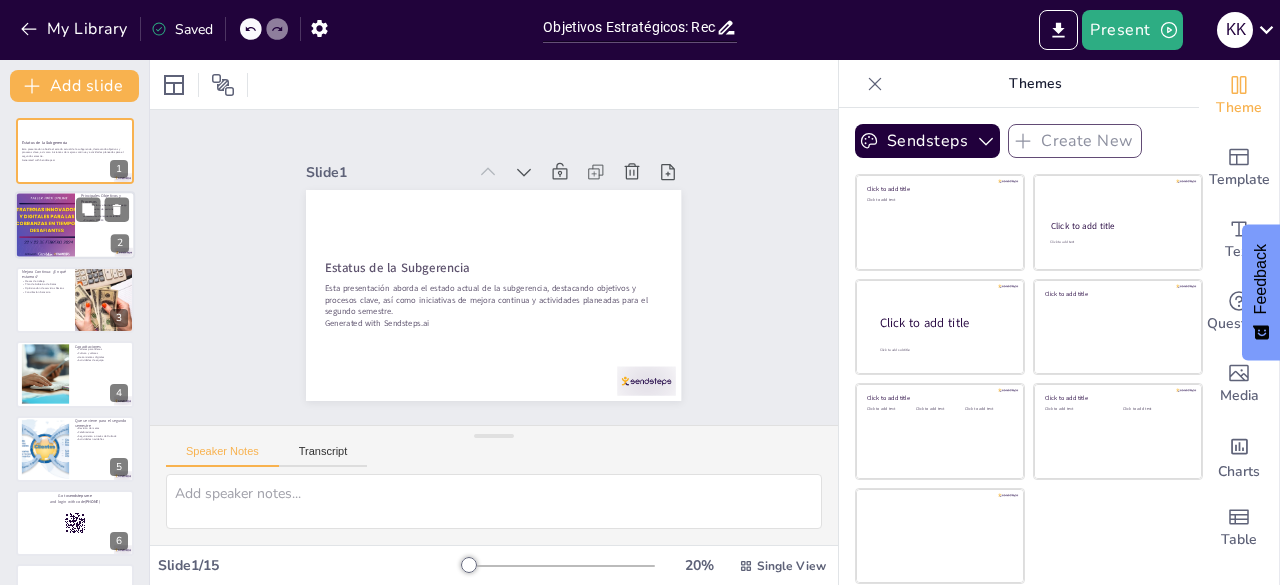 checkbox on "true" 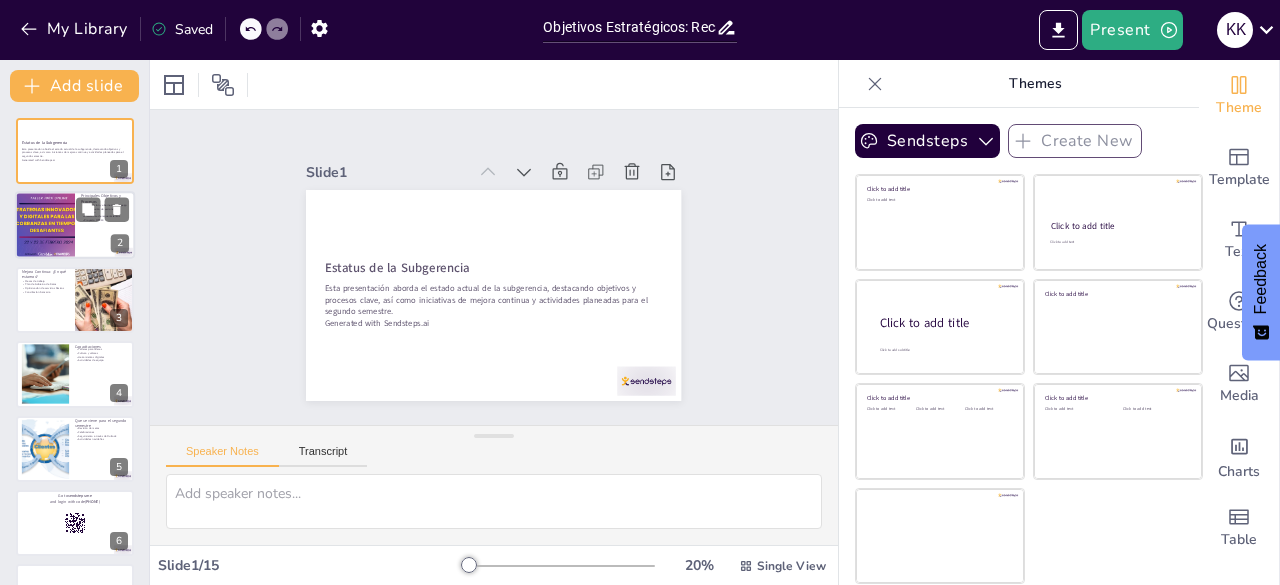 click at bounding box center (44, 226) 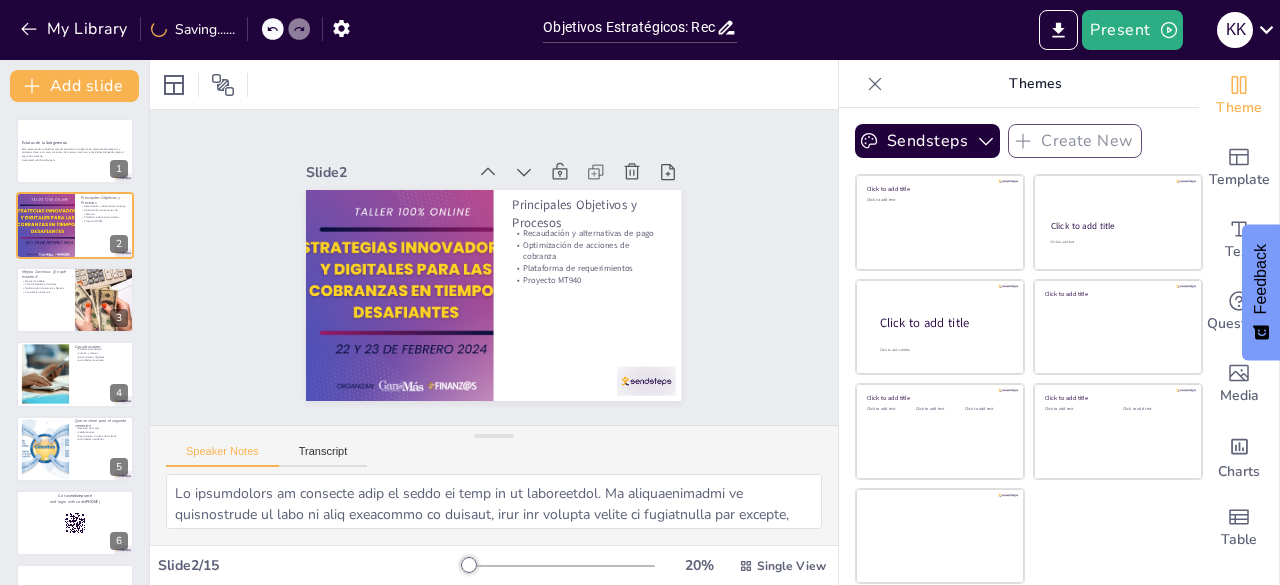 checkbox on "true" 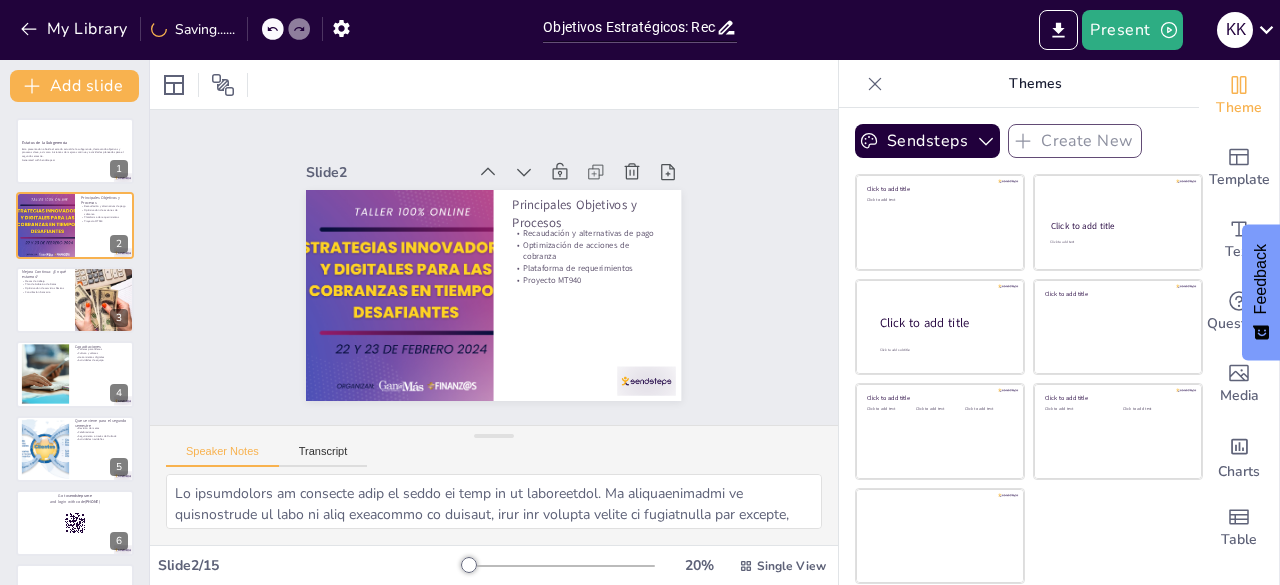 checkbox on "true" 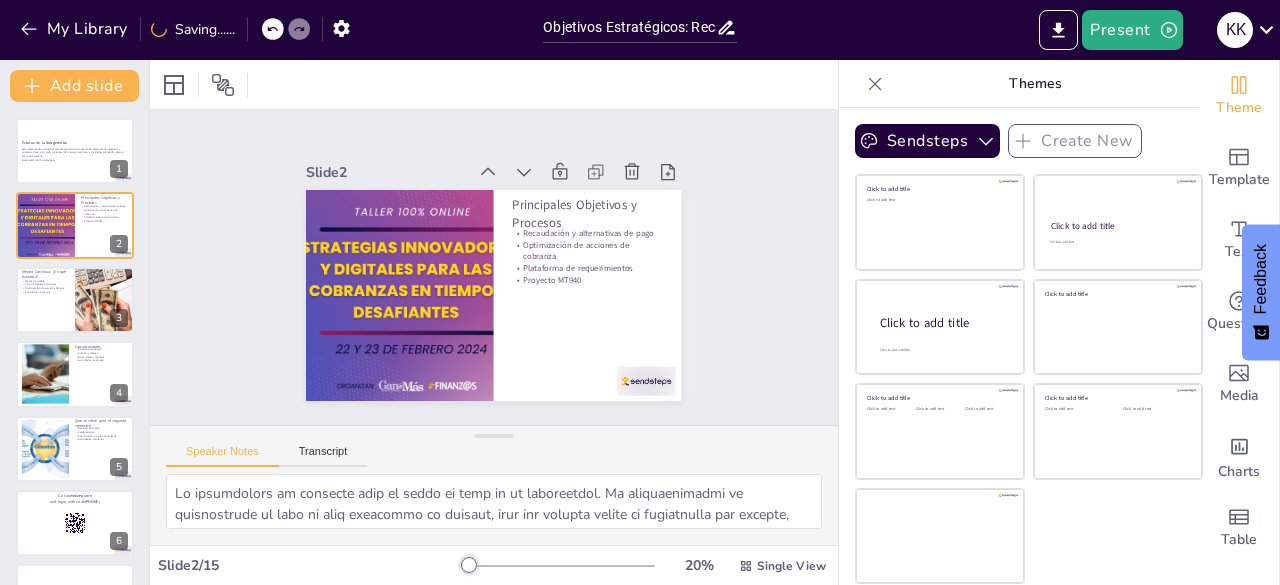 checkbox on "true" 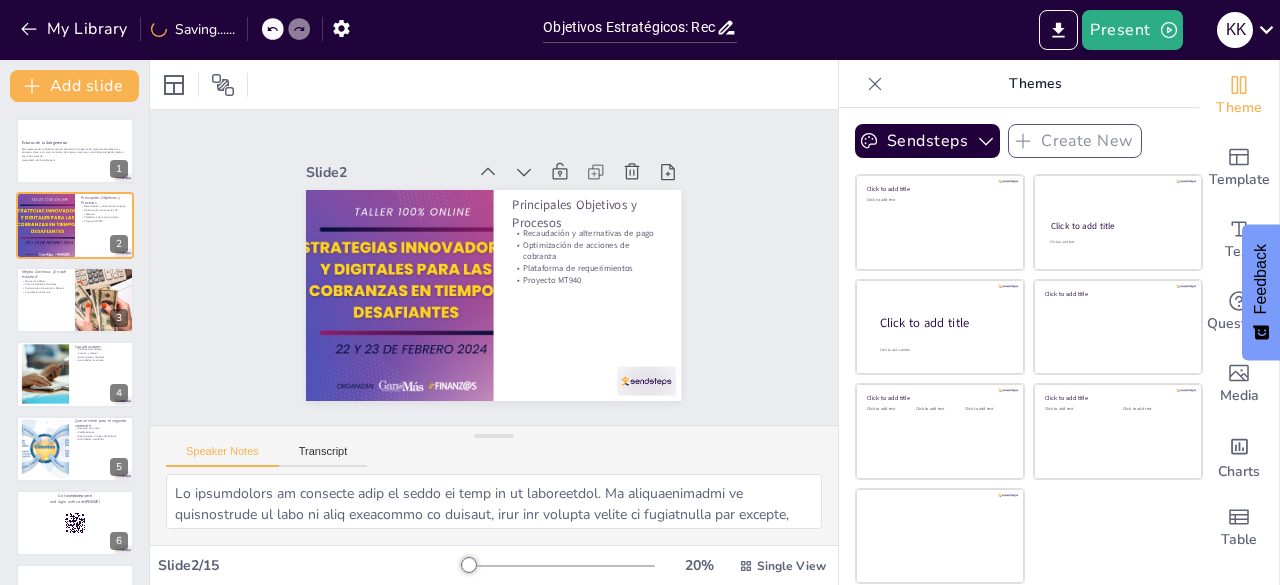 checkbox on "true" 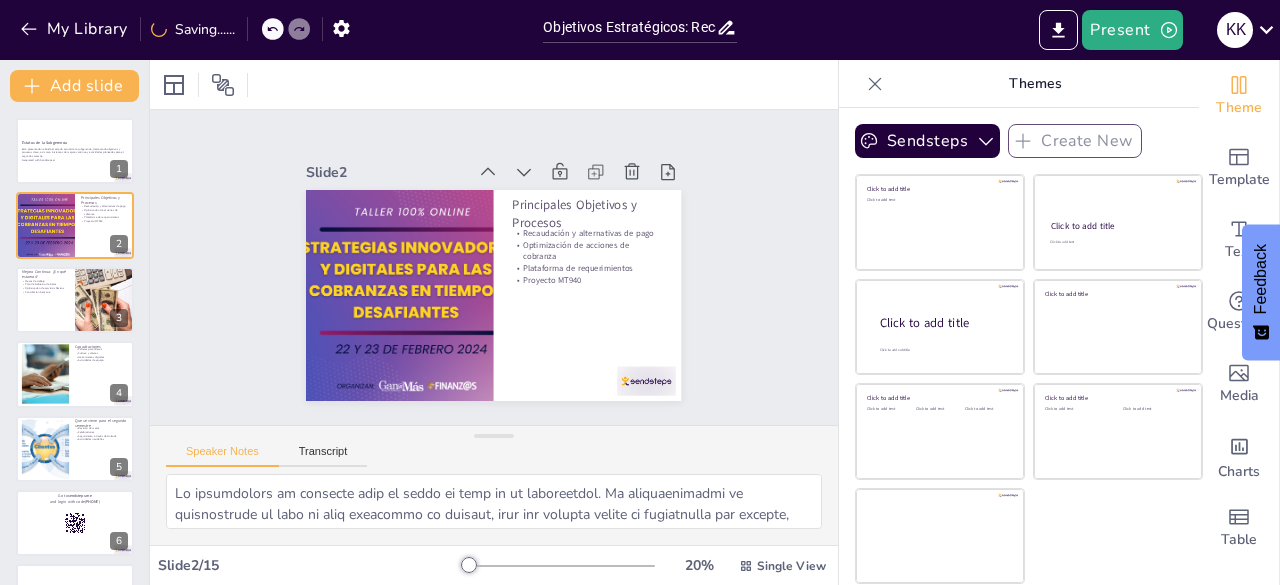 checkbox on "true" 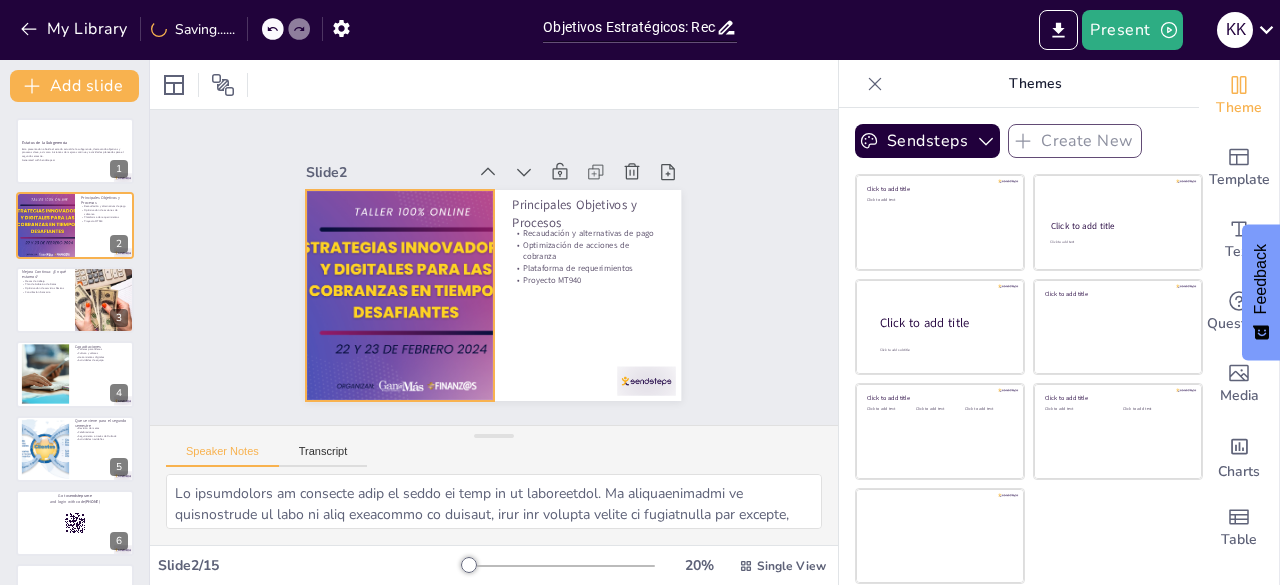 checkbox on "true" 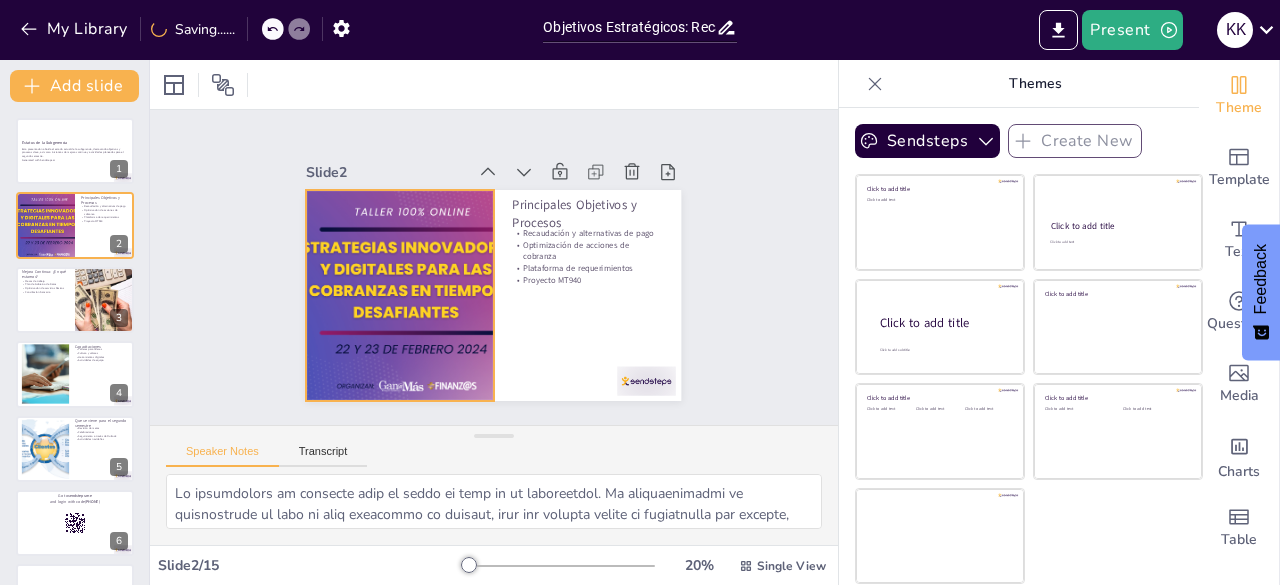 checkbox on "true" 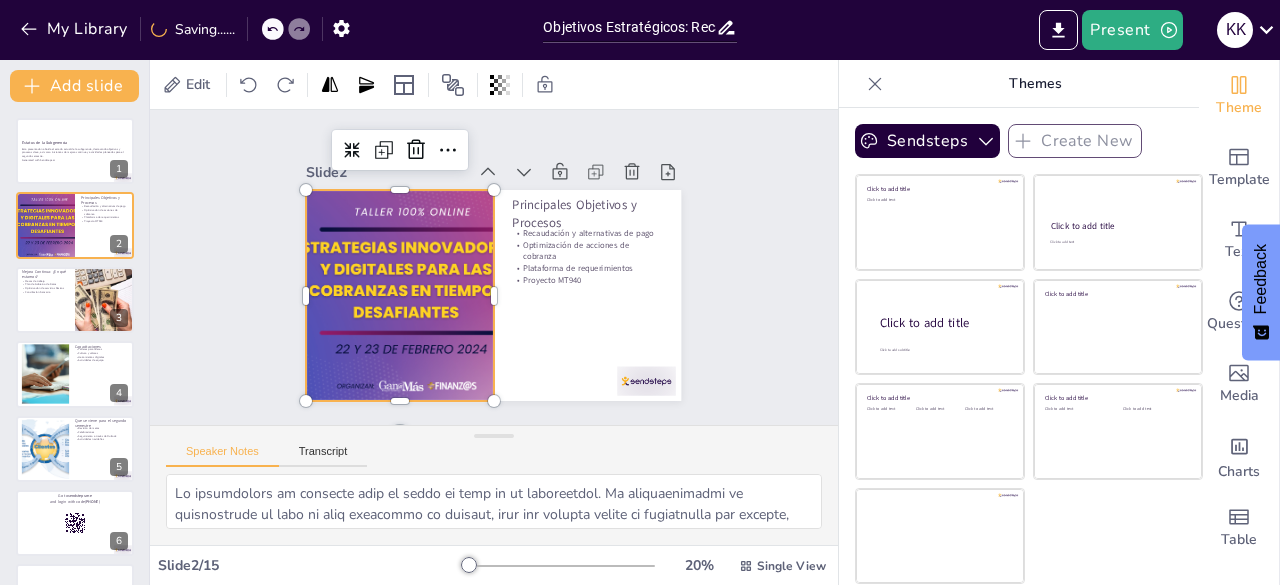 click at bounding box center (430, 193) 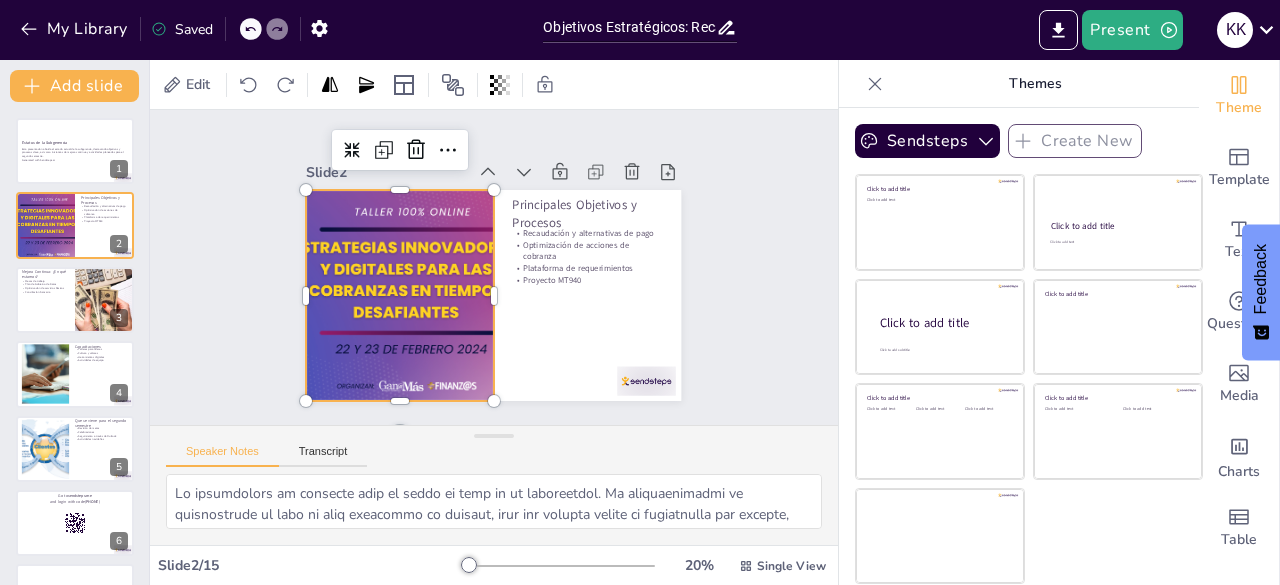 checkbox on "true" 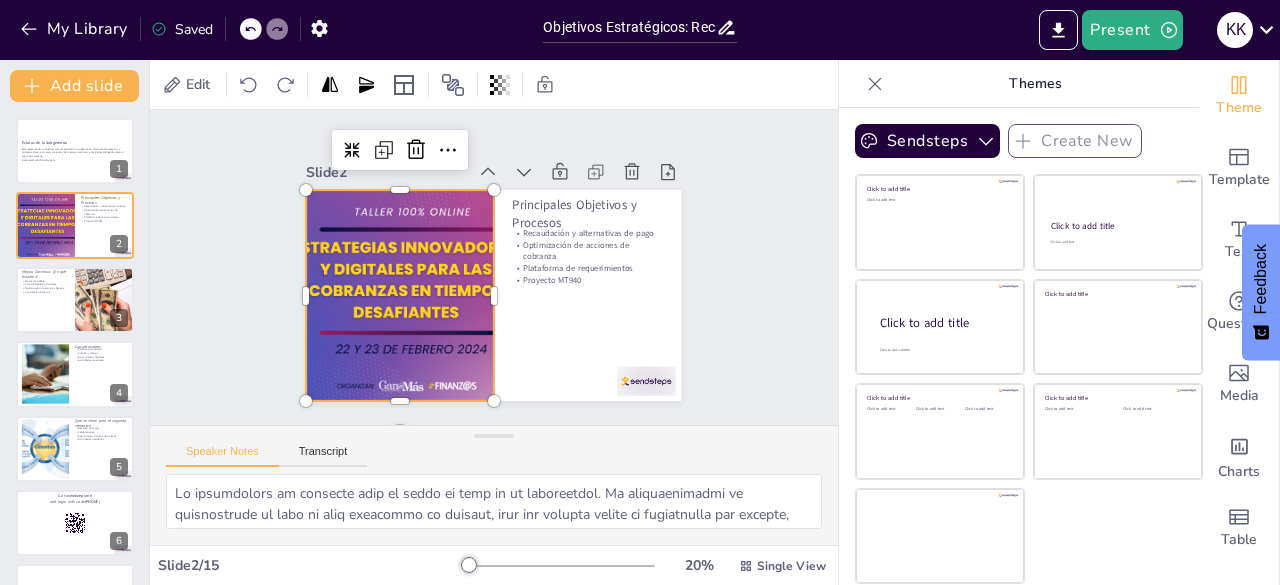 checkbox on "true" 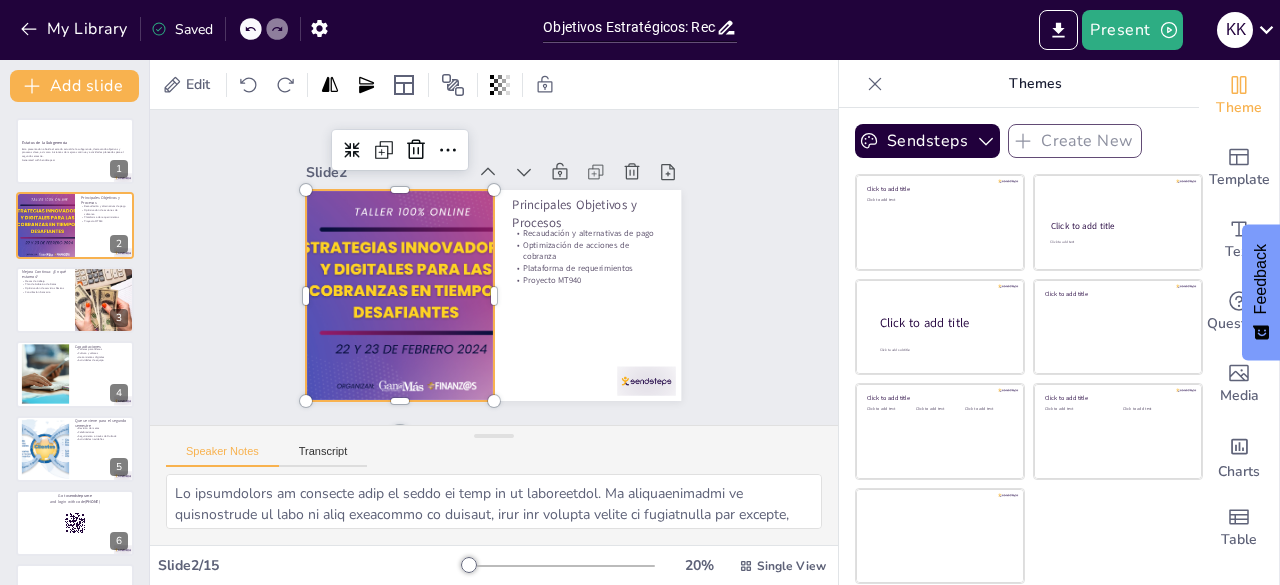 checkbox on "true" 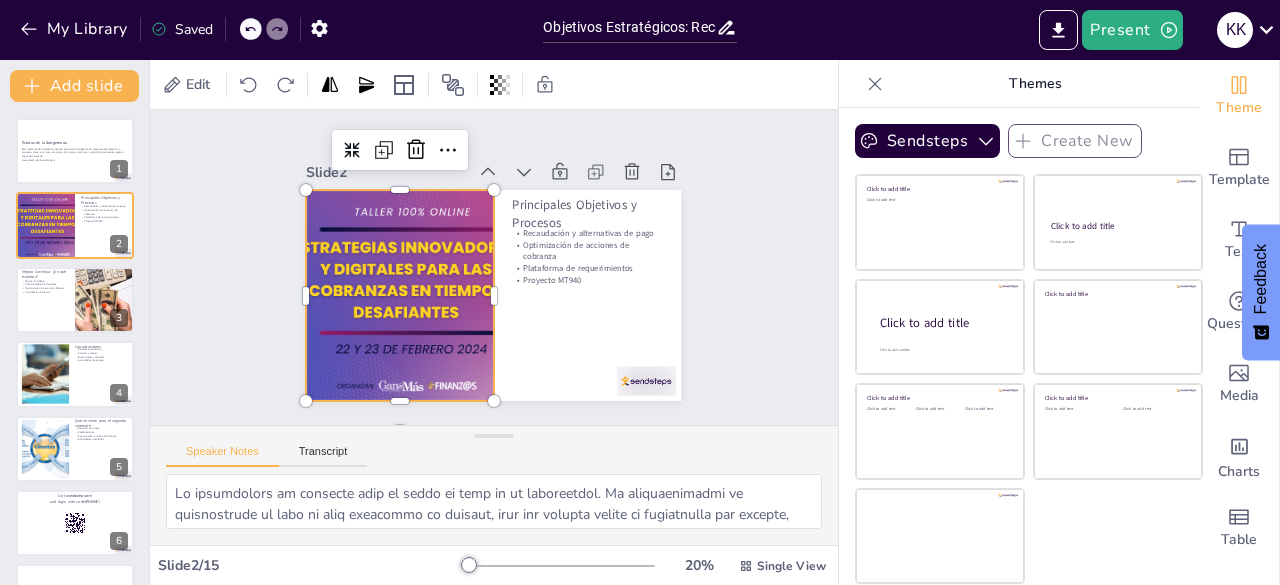 checkbox on "true" 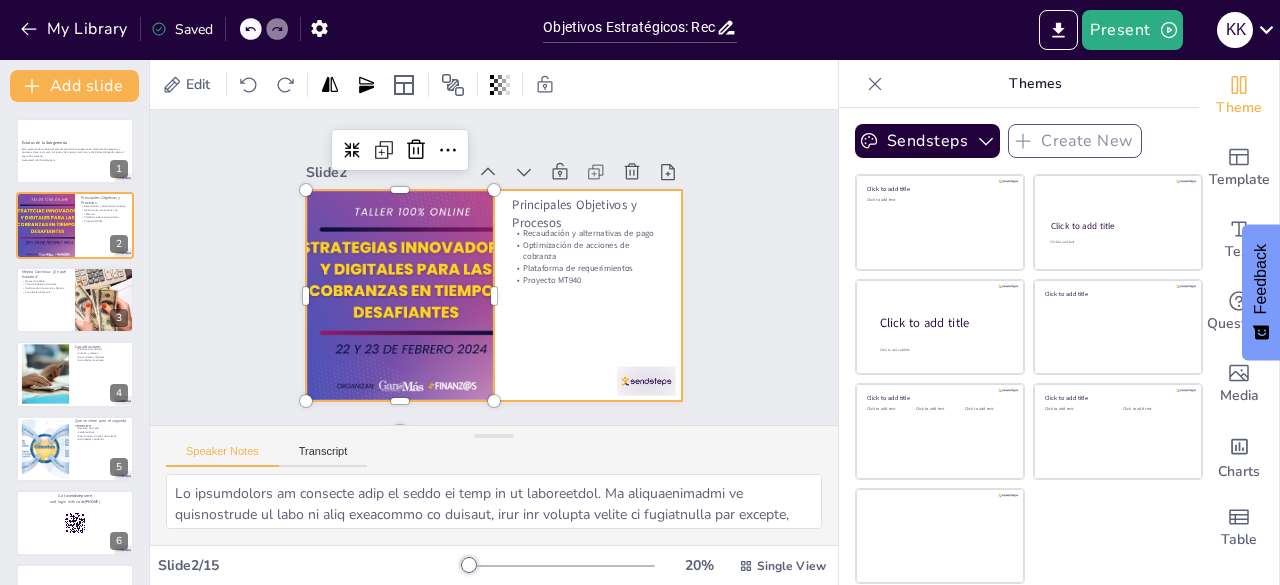 checkbox on "true" 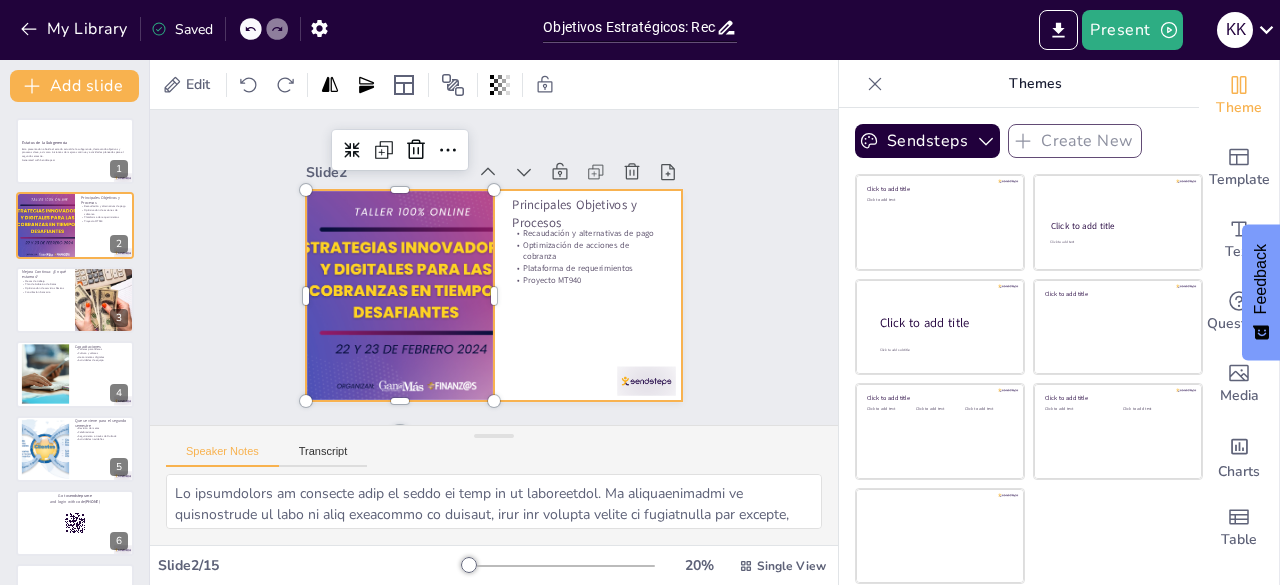 checkbox on "true" 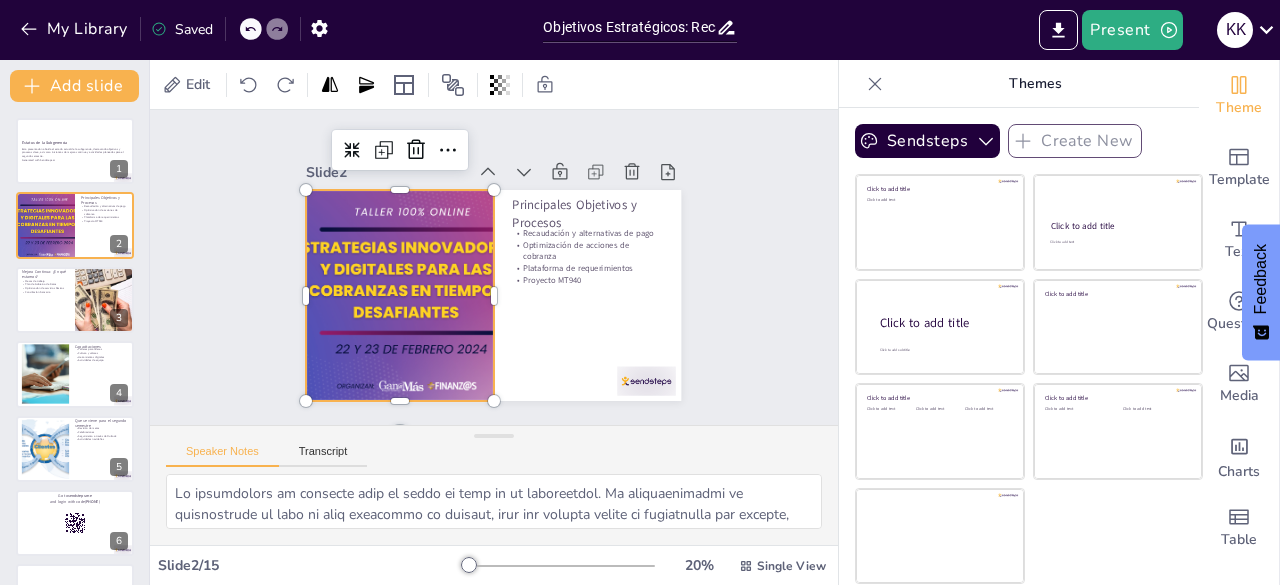 checkbox on "true" 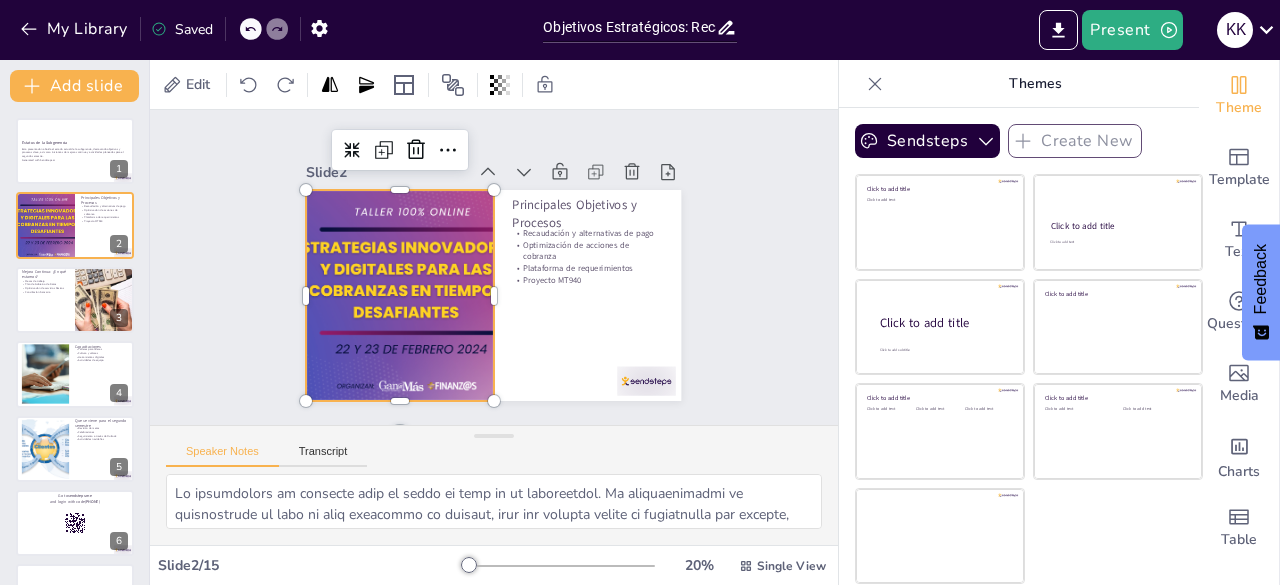 checkbox on "true" 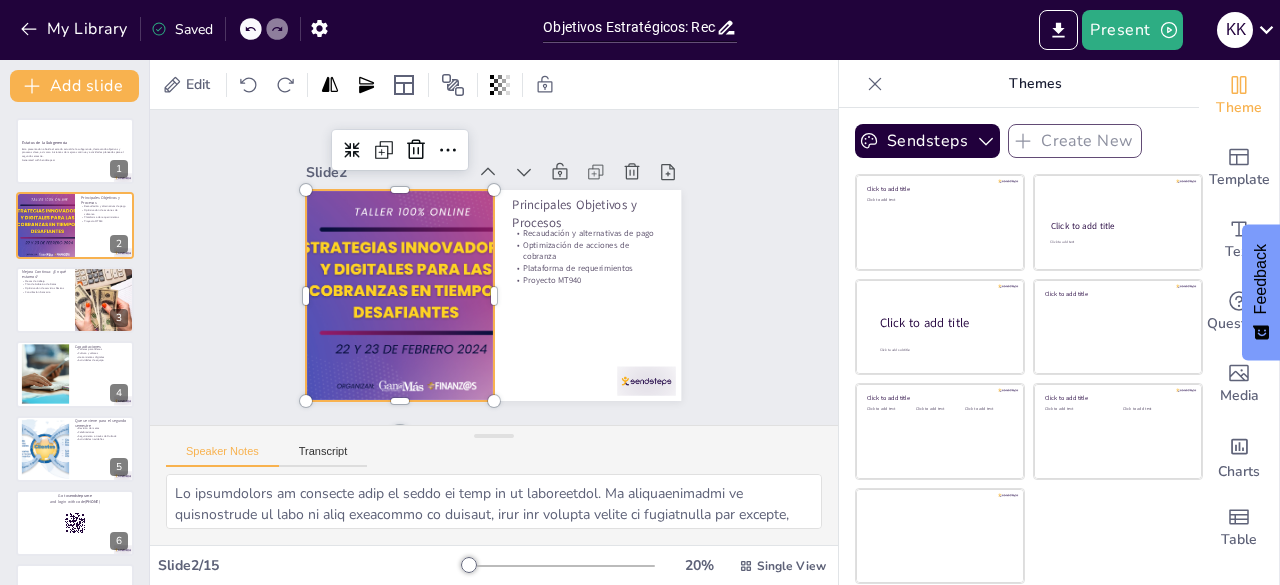checkbox on "true" 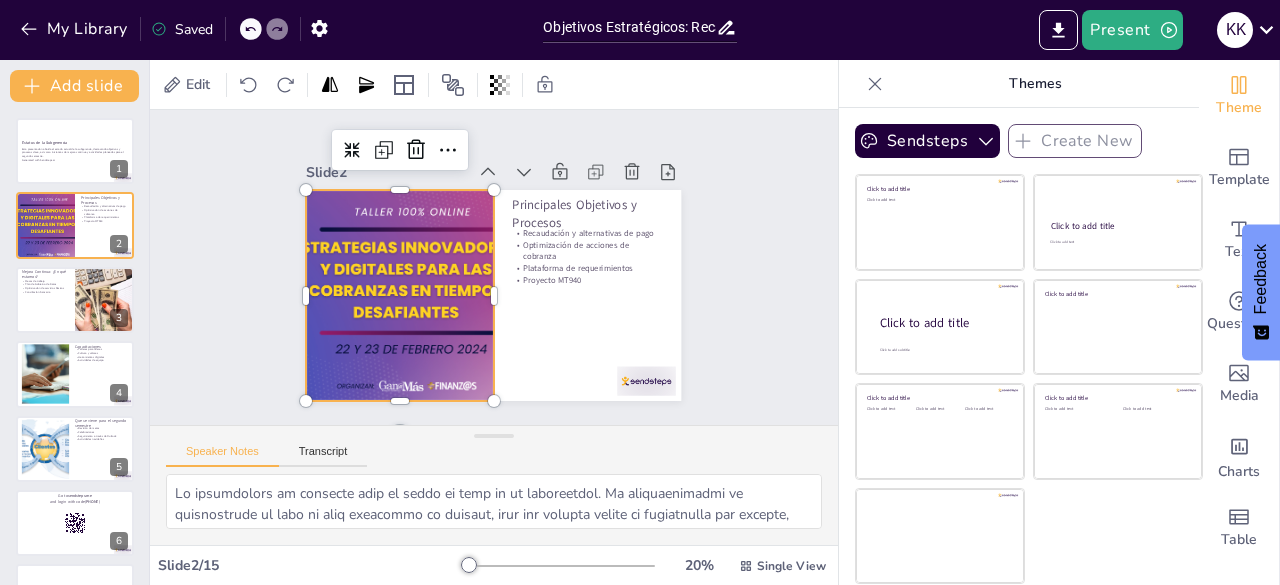 checkbox on "true" 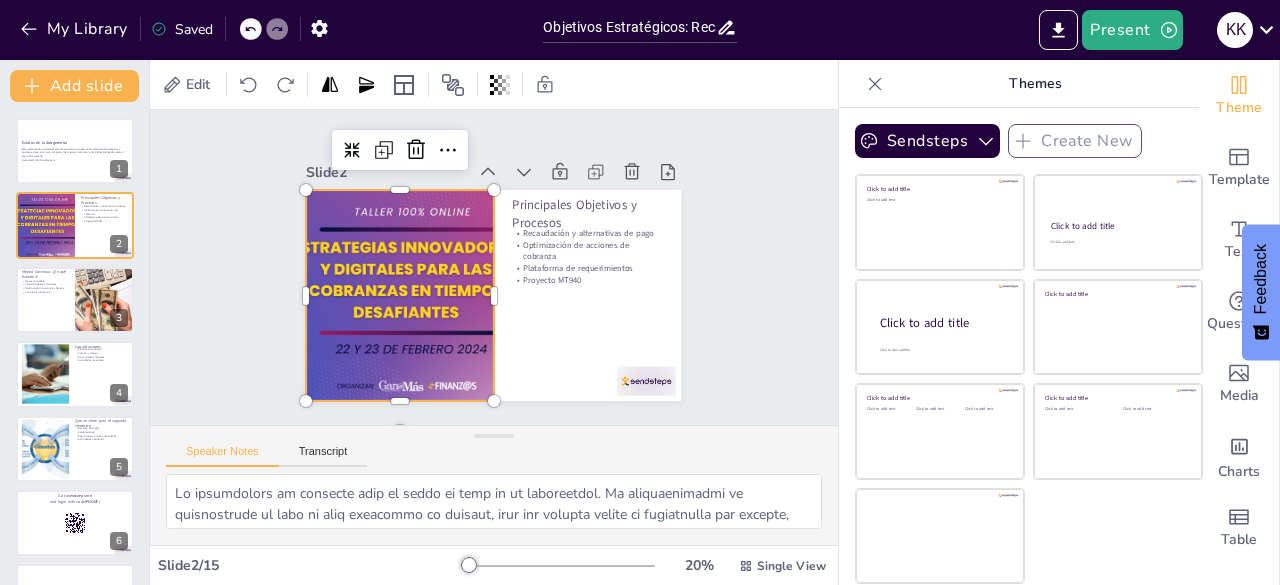 checkbox on "true" 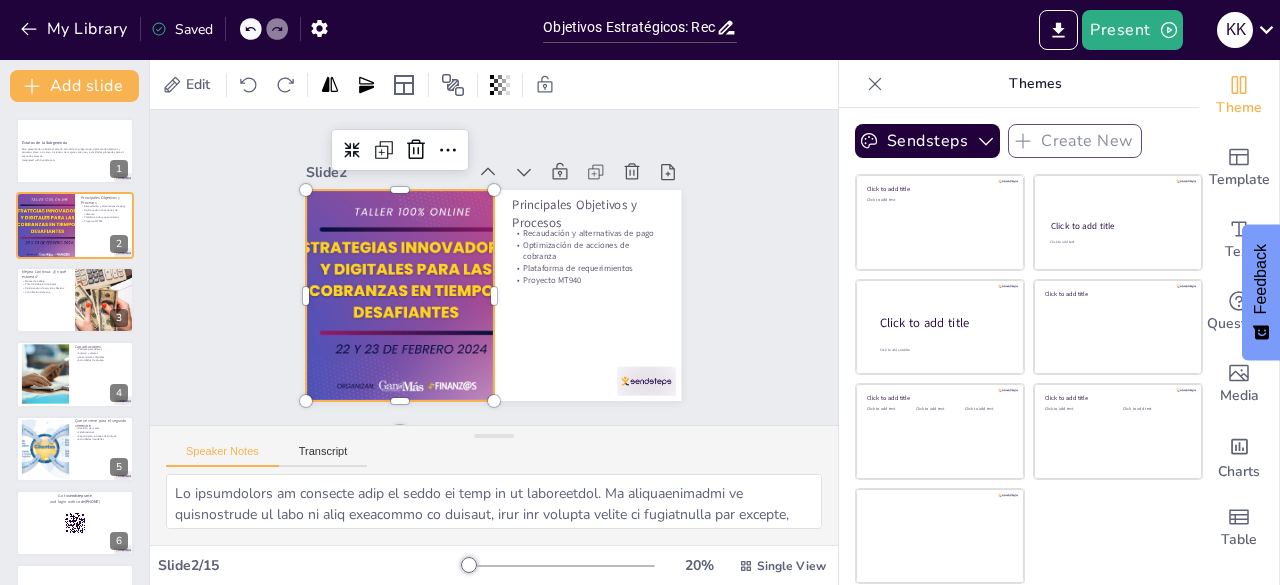 checkbox on "true" 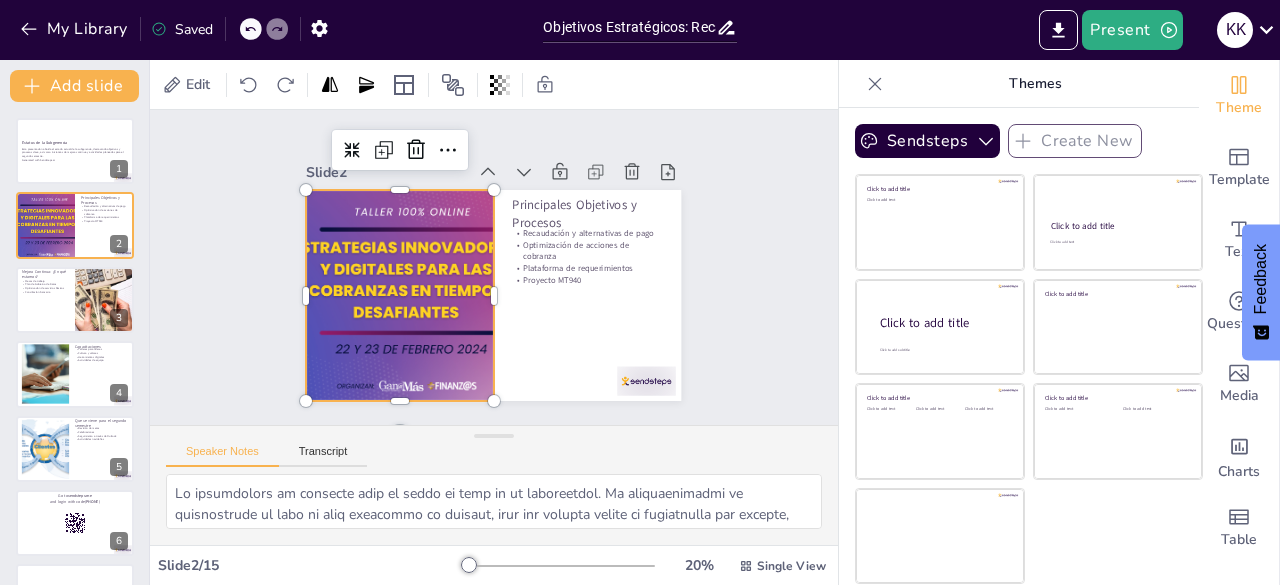checkbox on "true" 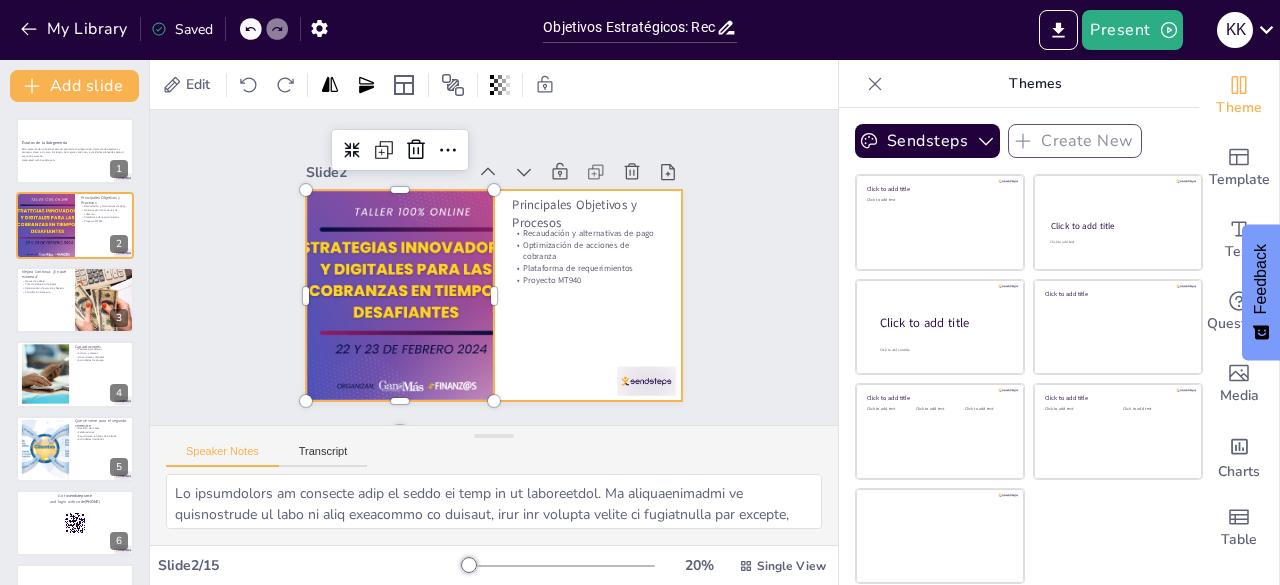 checkbox on "true" 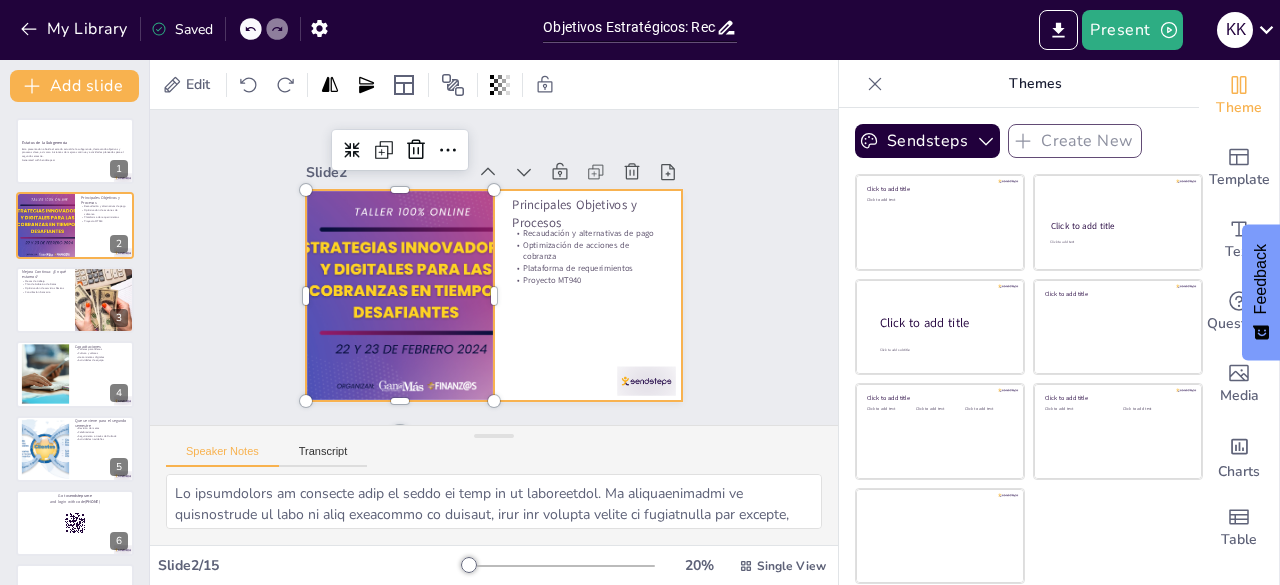checkbox on "true" 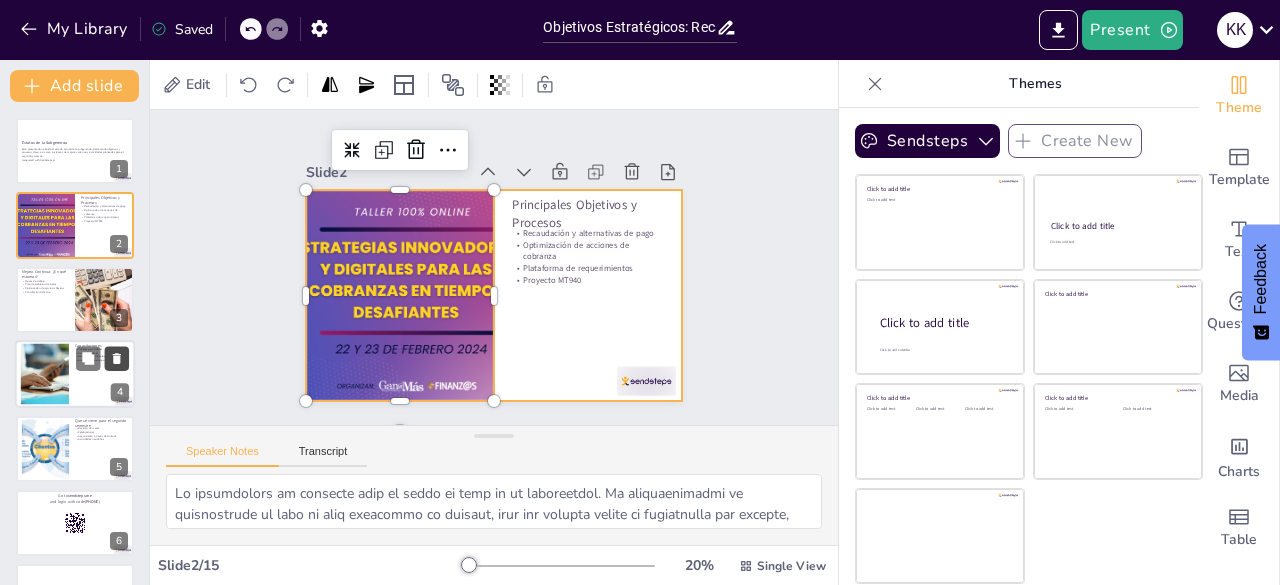 checkbox on "true" 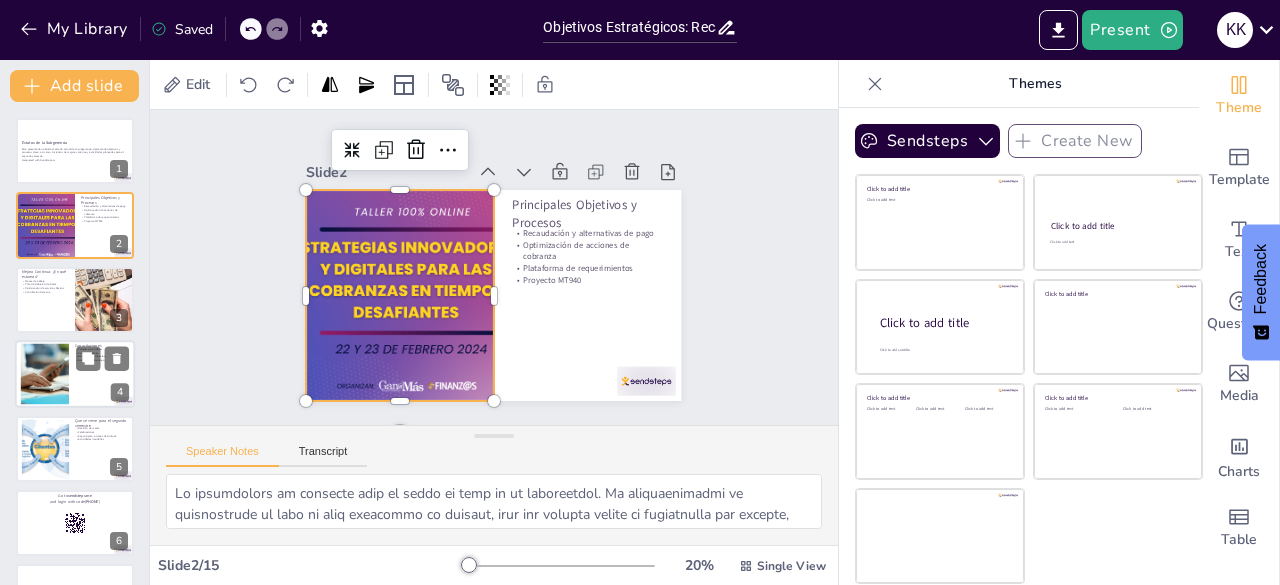 checkbox on "true" 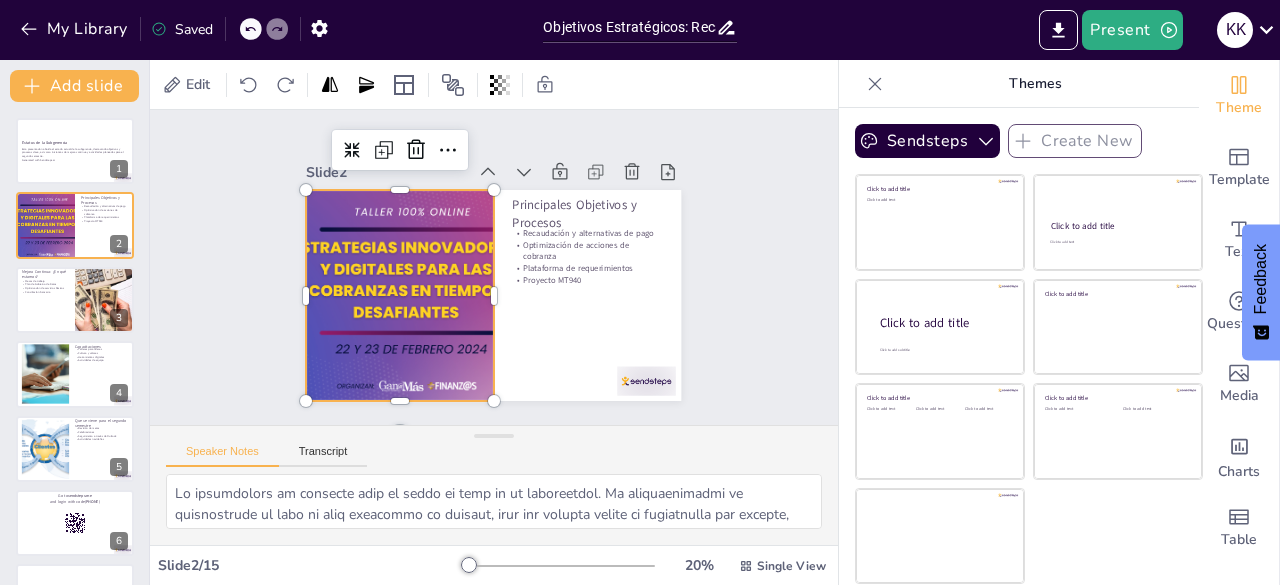 checkbox on "true" 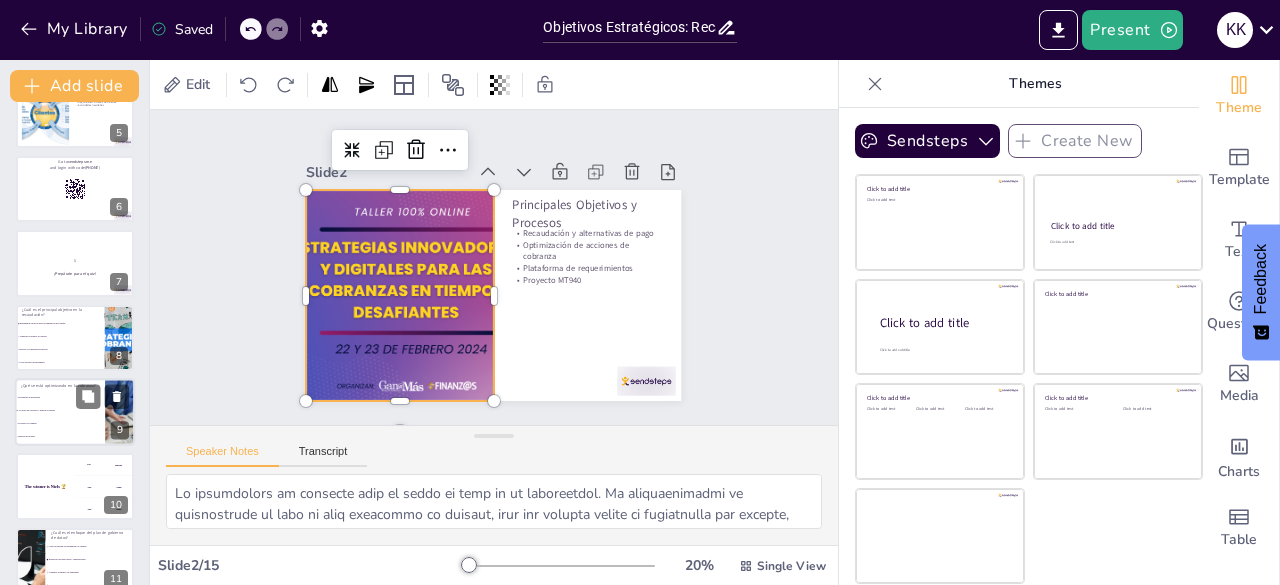 checkbox on "true" 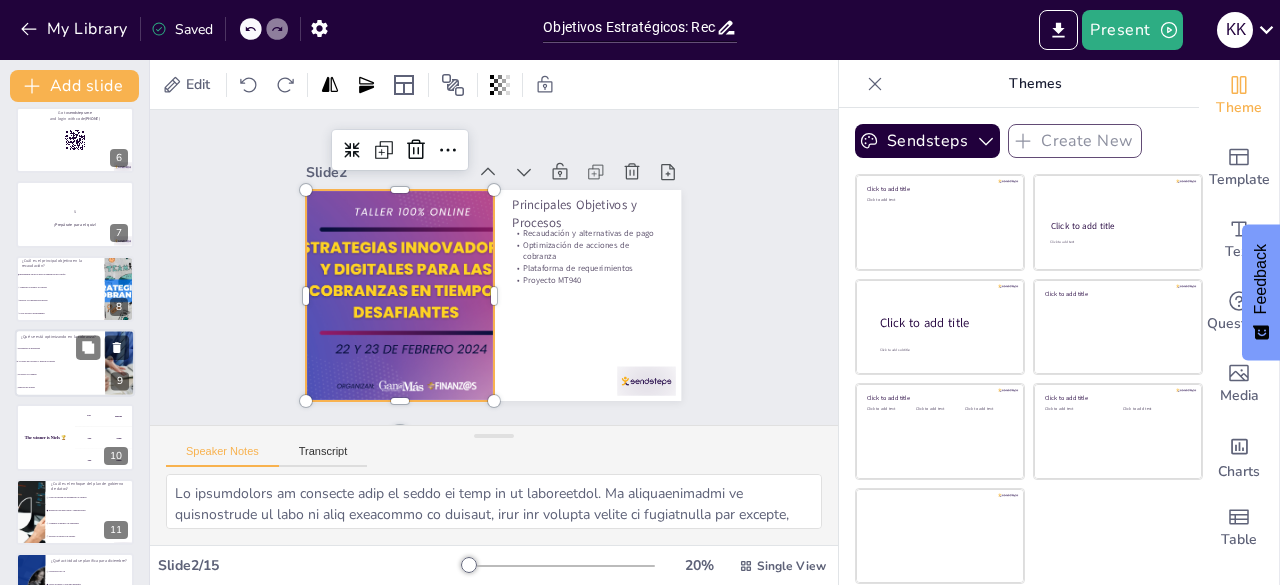 checkbox on "true" 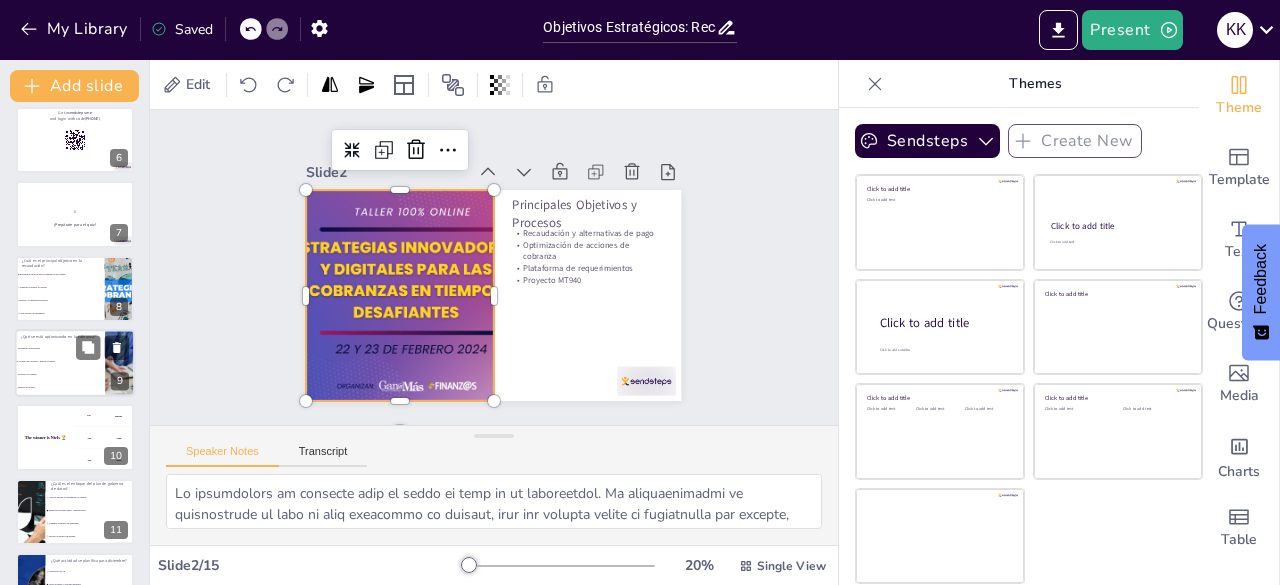 checkbox on "true" 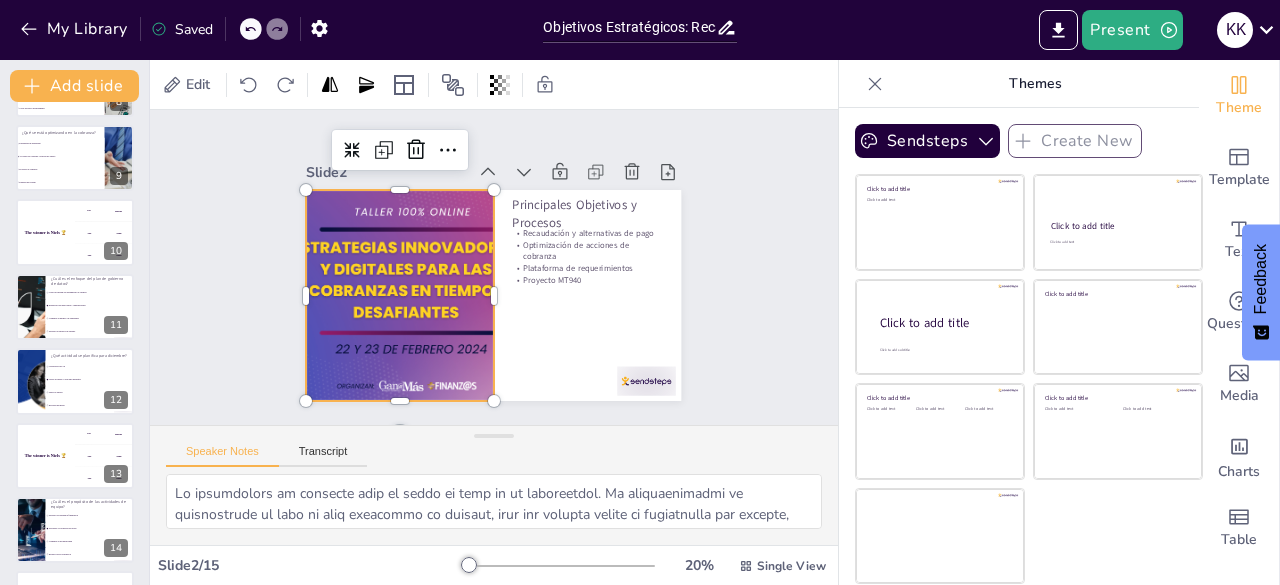 scroll, scrollTop: 656, scrollLeft: 0, axis: vertical 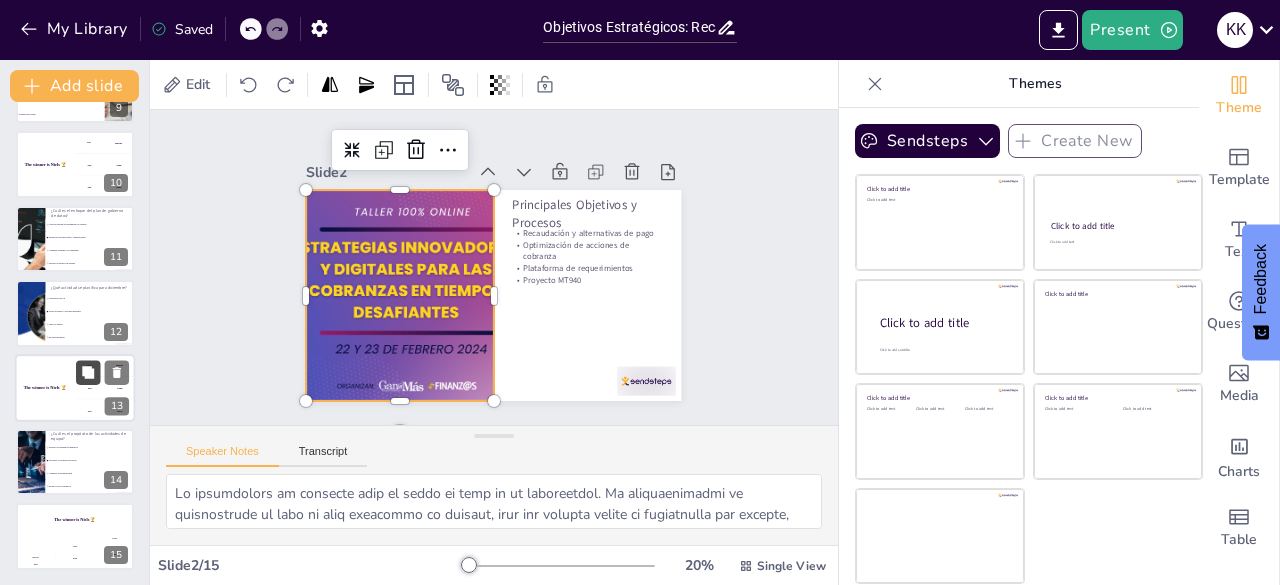 checkbox on "true" 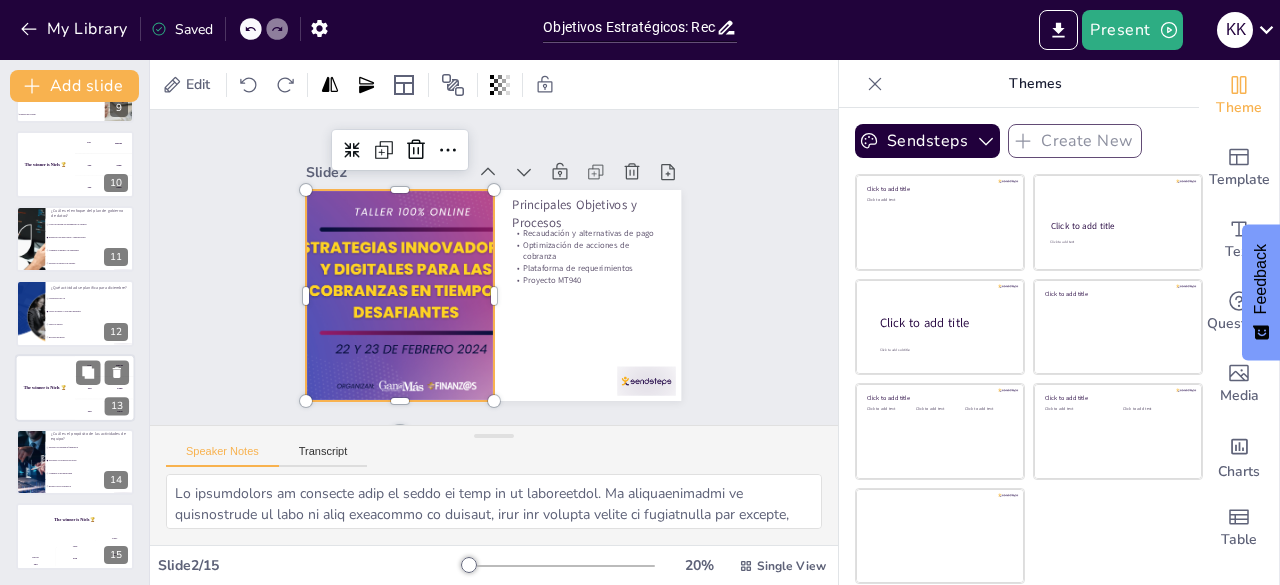 checkbox on "true" 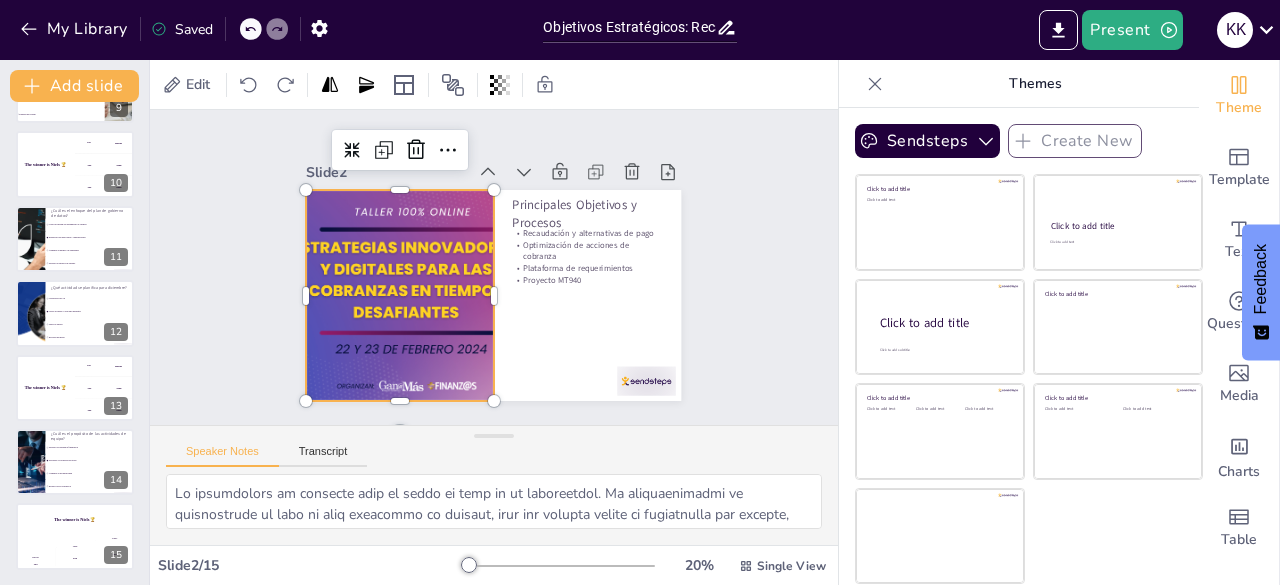 checkbox on "true" 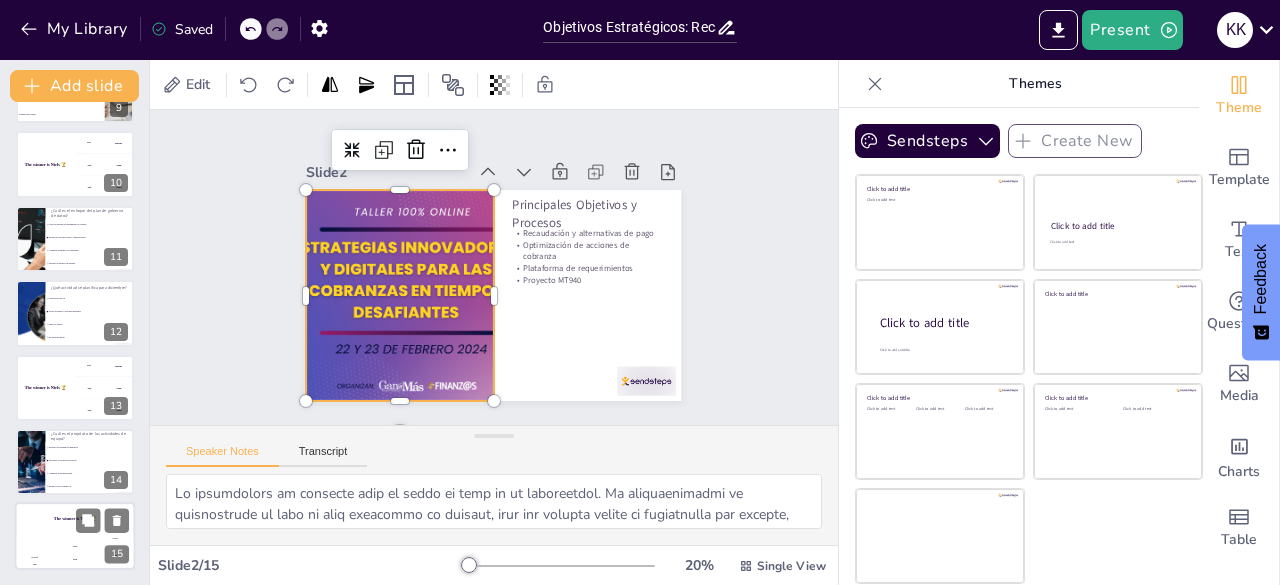 checkbox on "true" 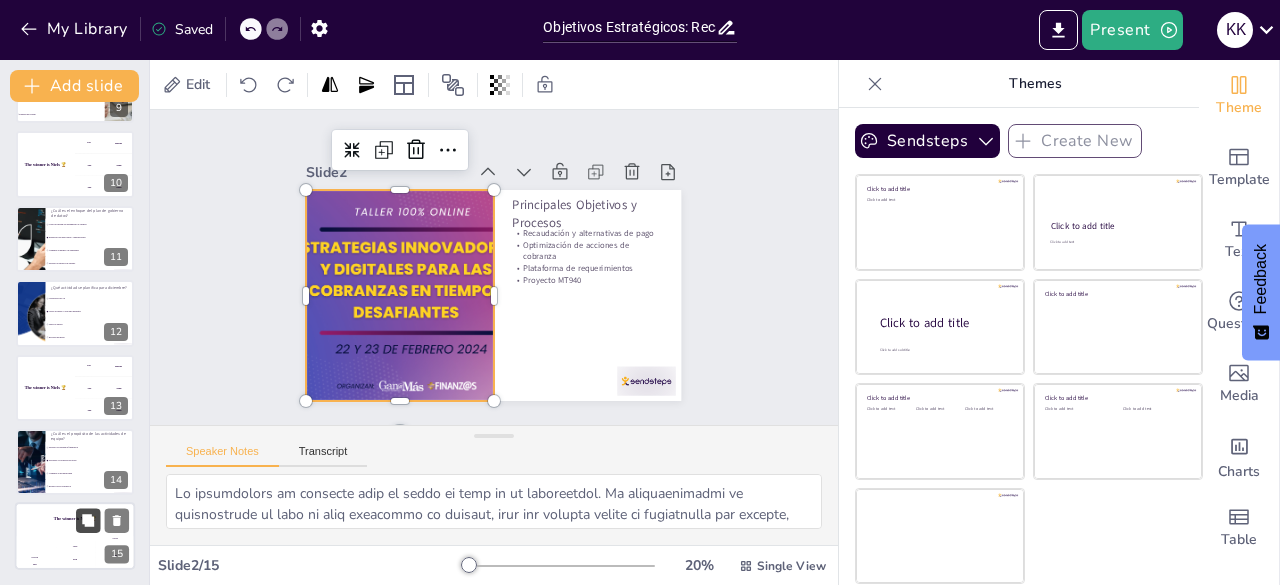 checkbox on "true" 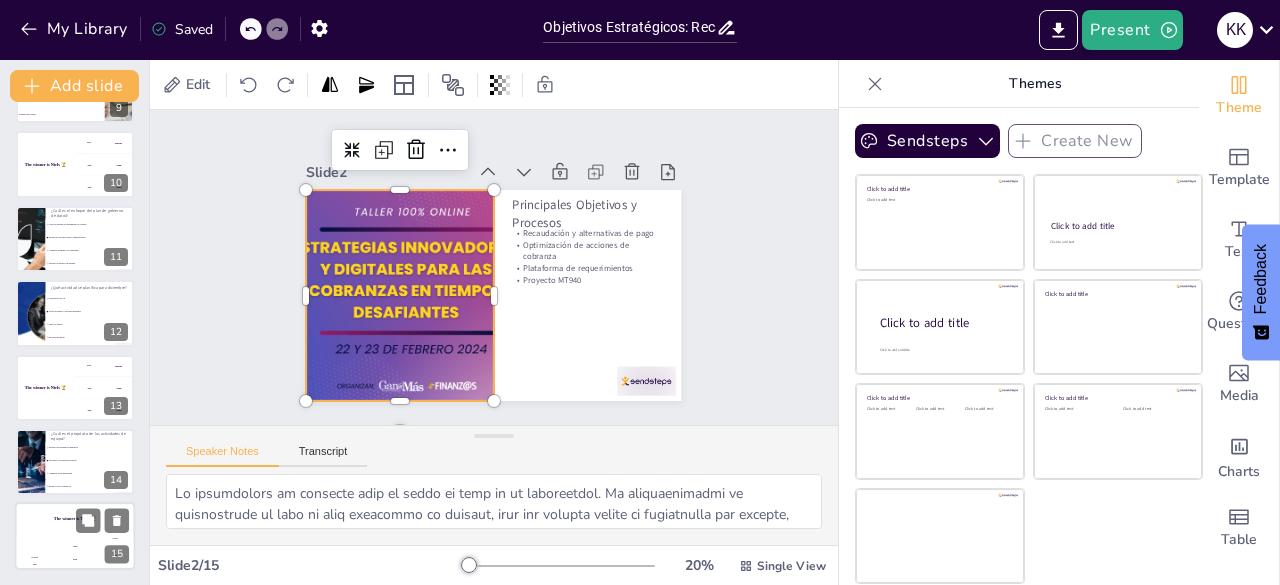 checkbox on "true" 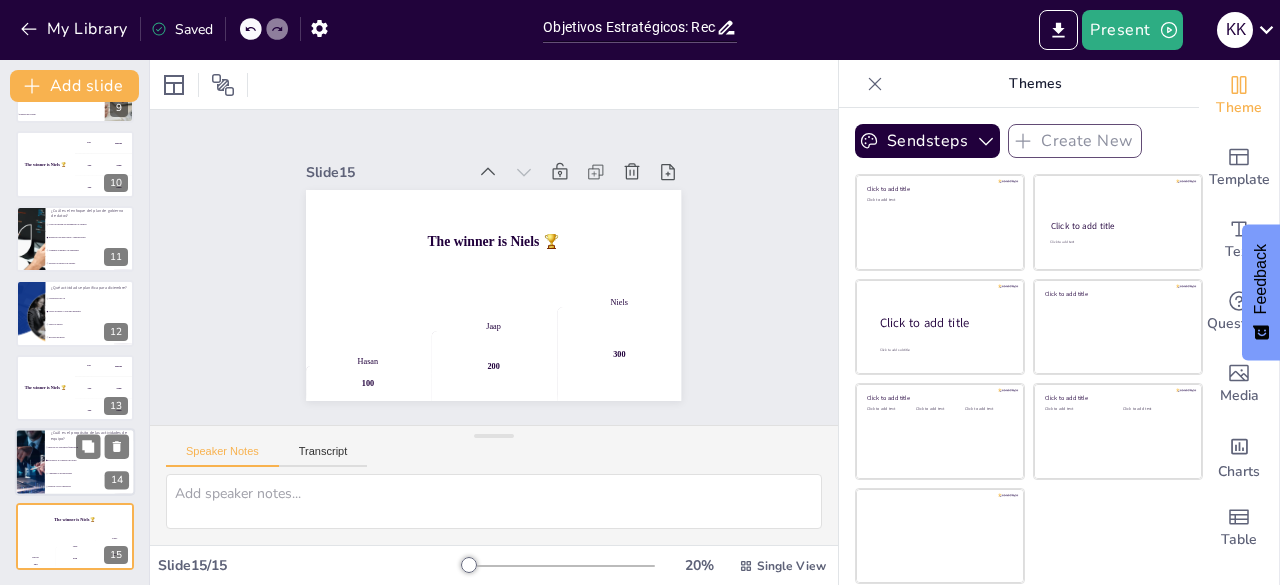 click on "Fortalecer la cohesión del grupo" at bounding box center [90, 460] 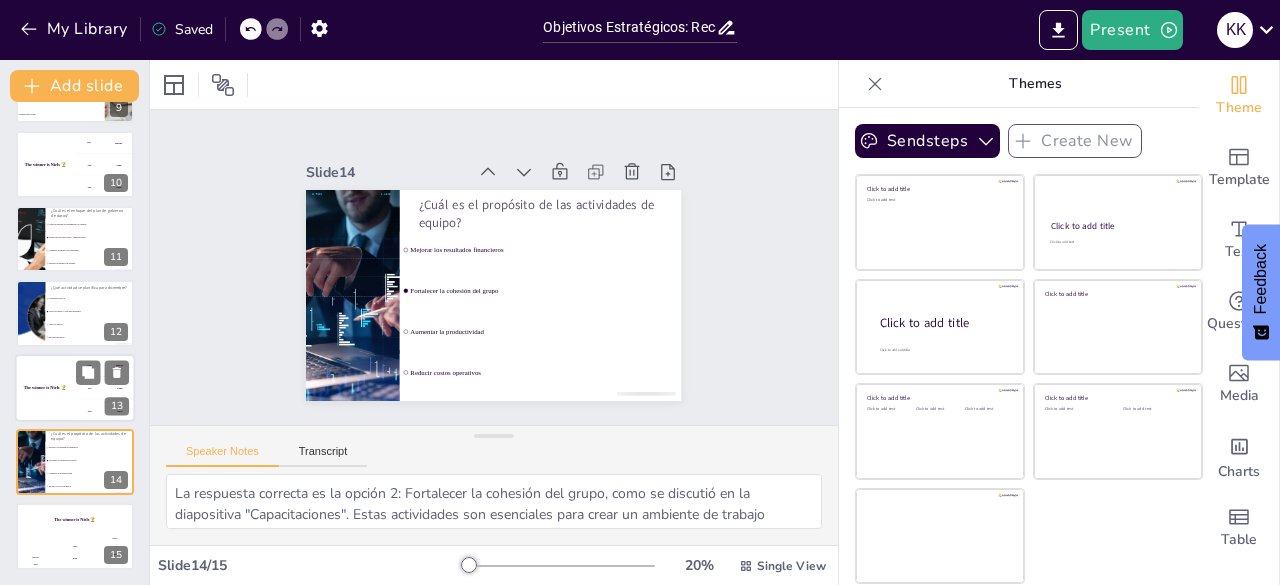 click on "The winner is   Niels 🏆" at bounding box center [45, 388] 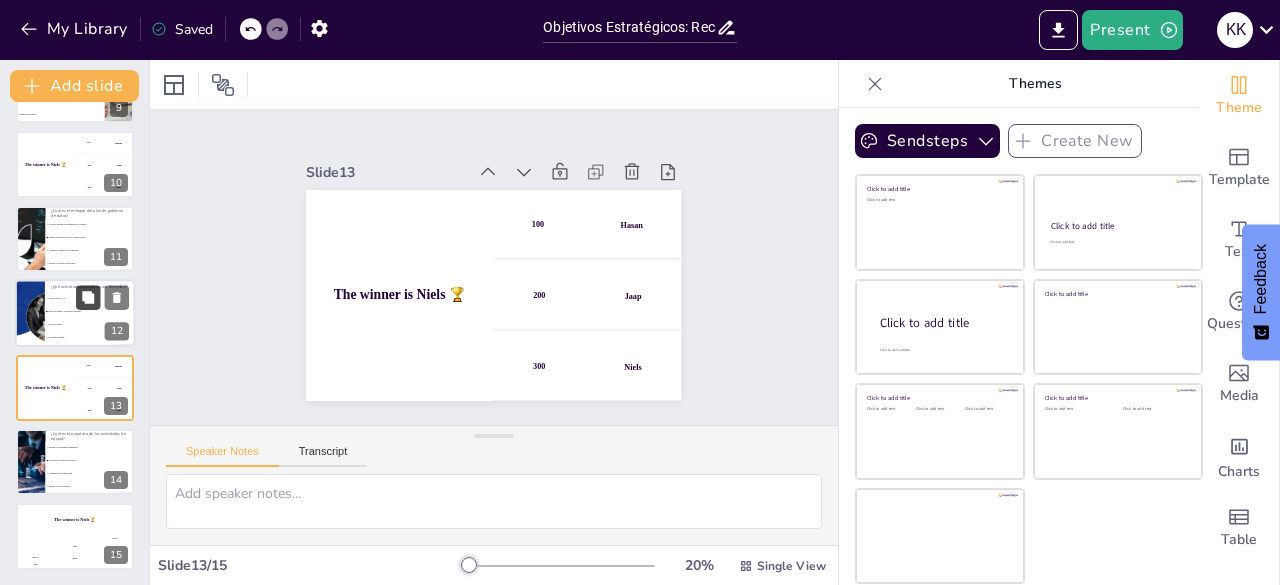 click 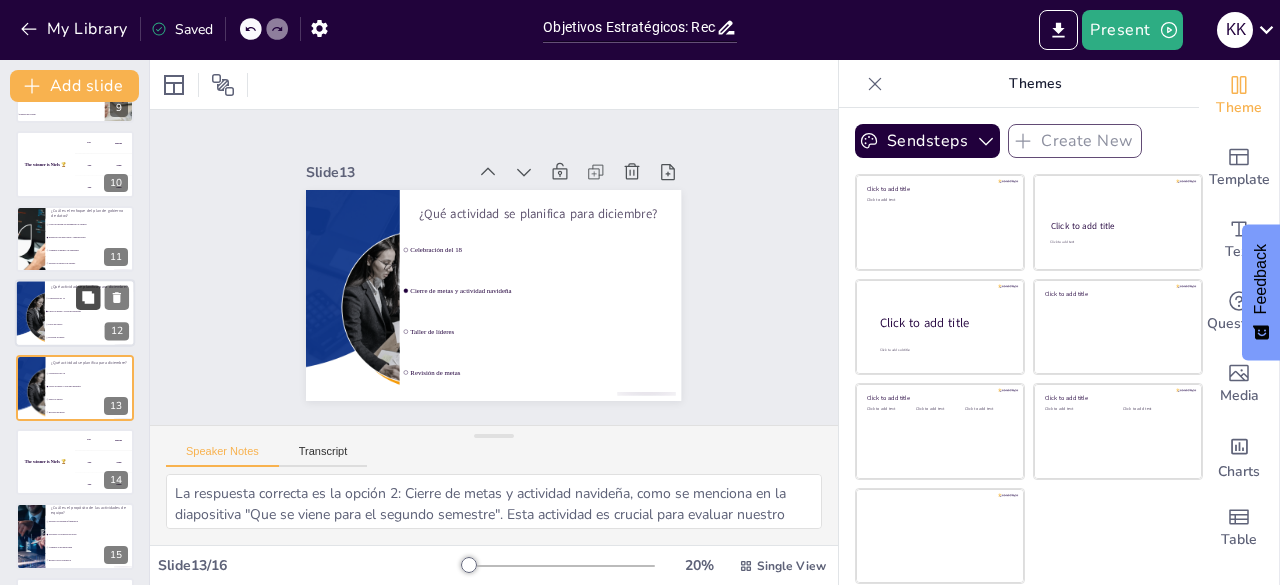scroll, scrollTop: 700, scrollLeft: 0, axis: vertical 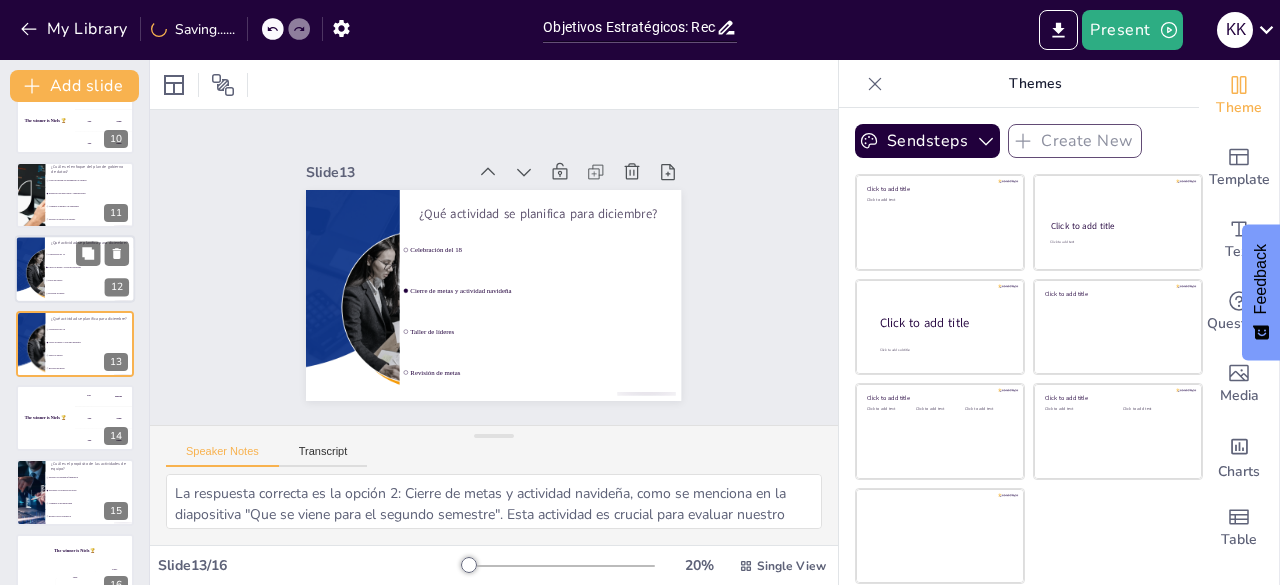 click on "Celebración del 18" at bounding box center [91, 254] 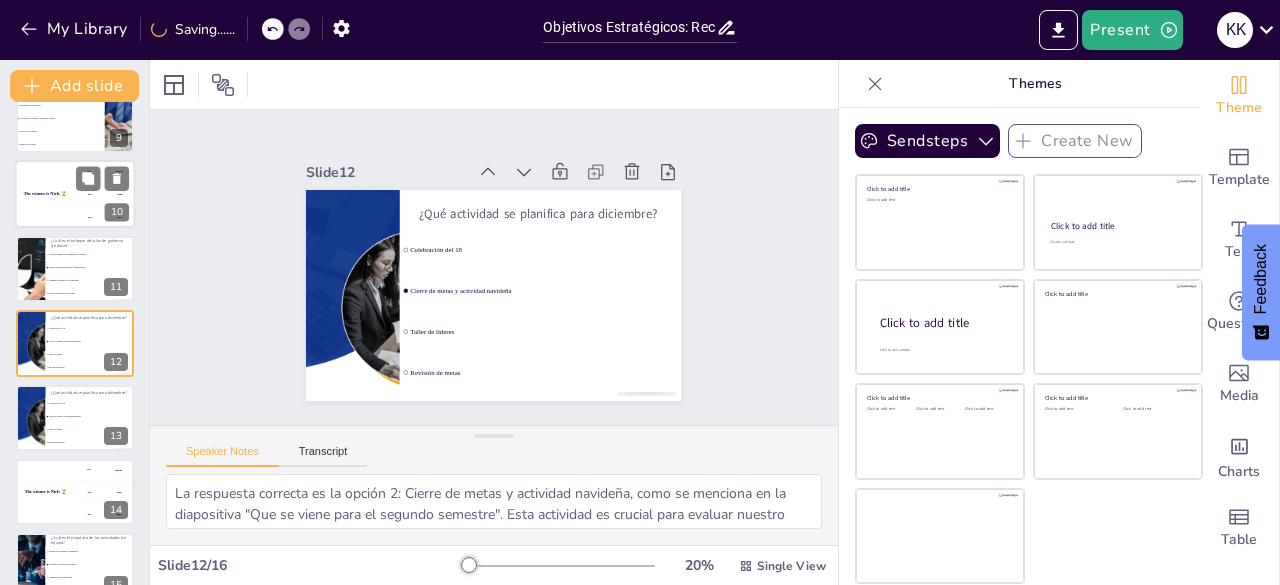 click on "[NUMBER] [STREET]" at bounding box center (105, 194) 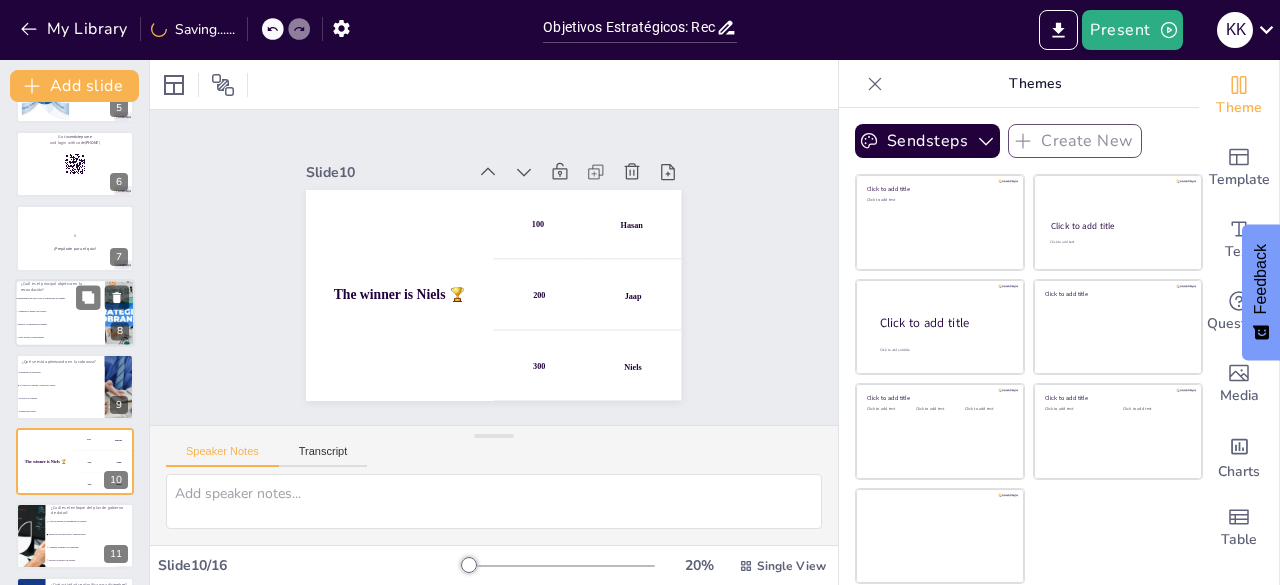 scroll, scrollTop: 277, scrollLeft: 0, axis: vertical 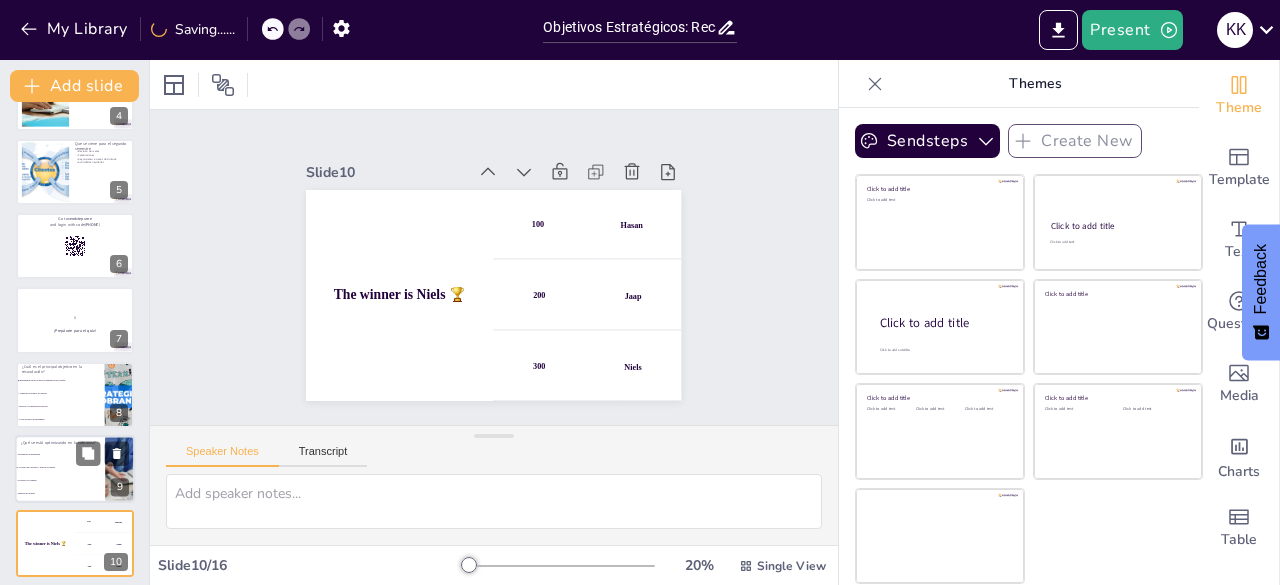 click on "Acciones de cobranza y gestión de rezago" at bounding box center [61, 467] 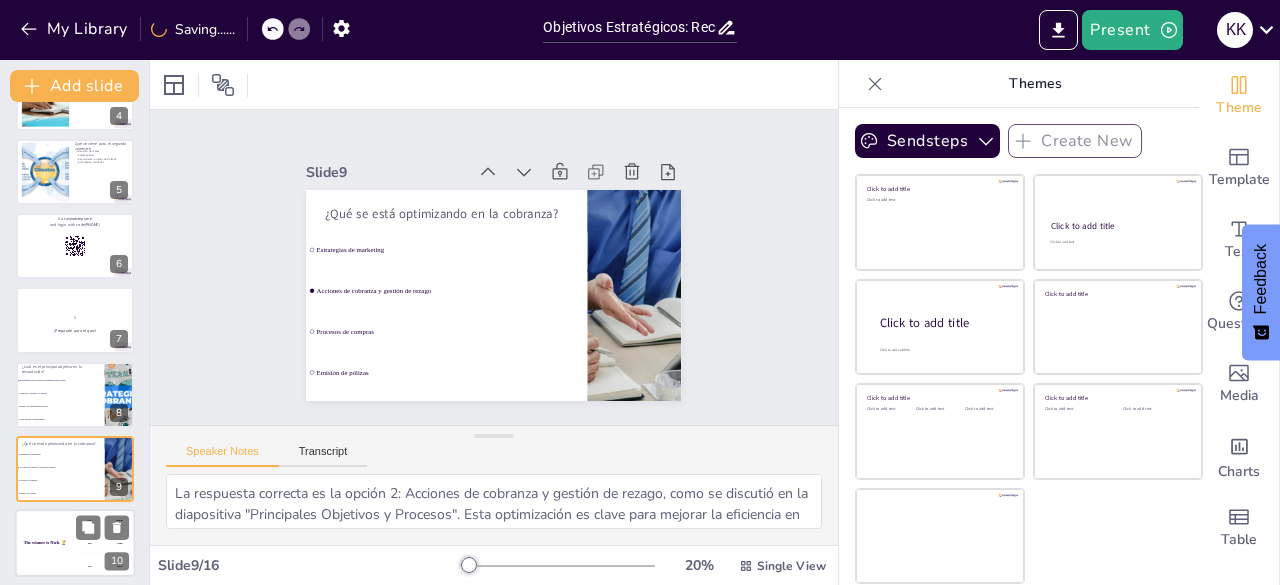 scroll, scrollTop: 402, scrollLeft: 0, axis: vertical 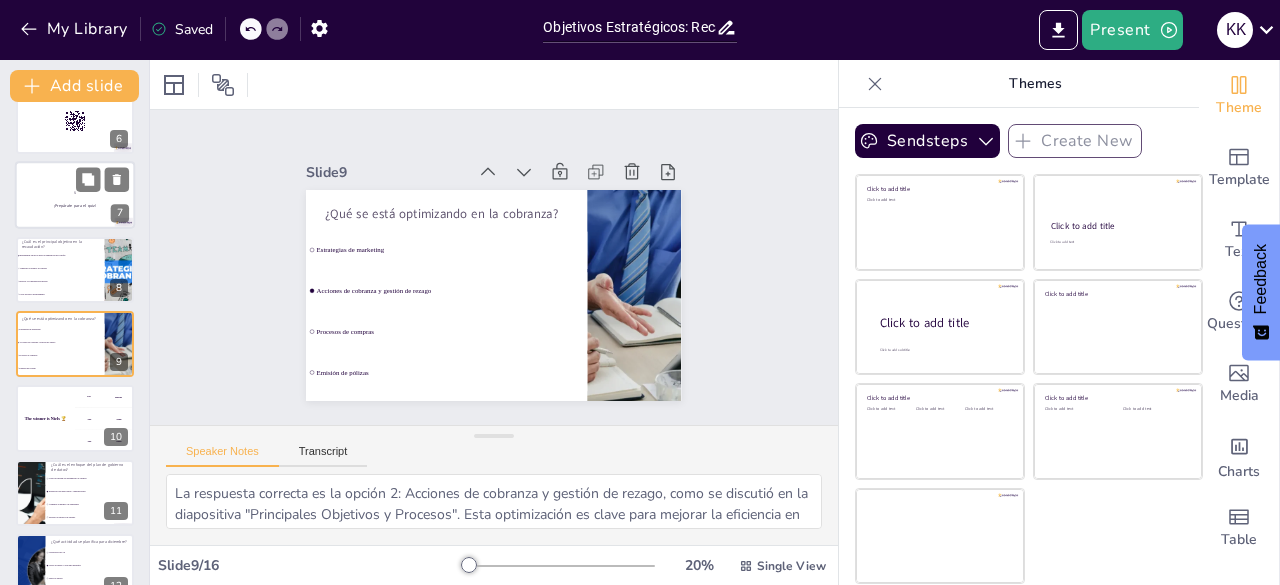 click on "Aumentar el número de clientes" at bounding box center (60, 268) 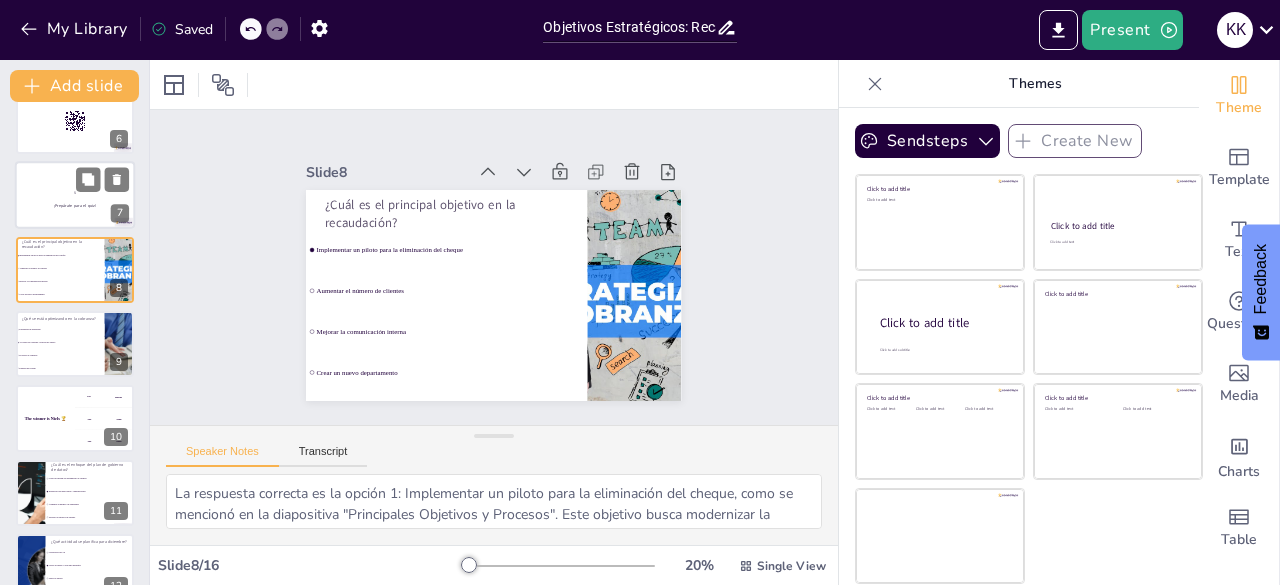 scroll, scrollTop: 328, scrollLeft: 0, axis: vertical 